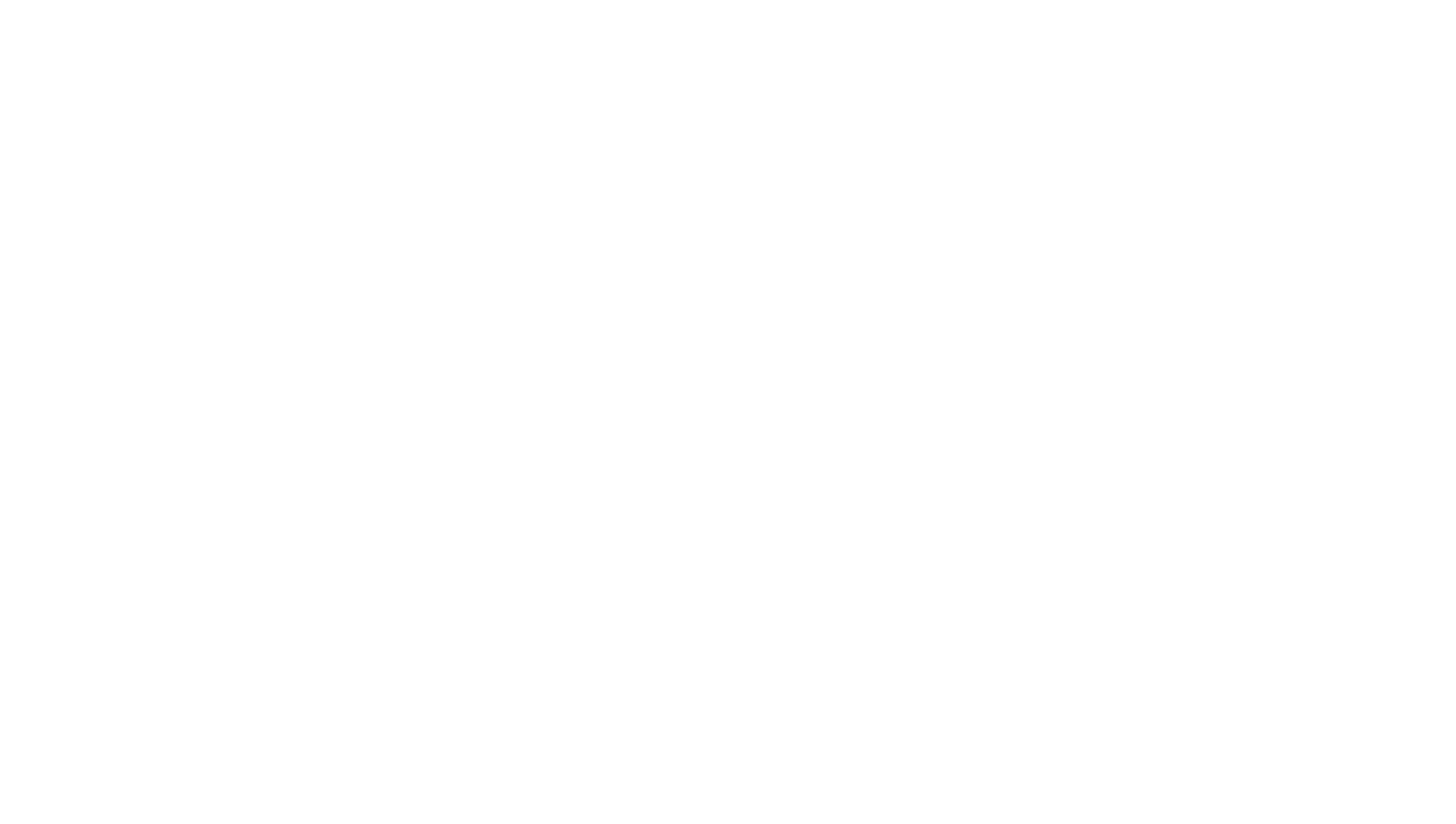 scroll, scrollTop: 0, scrollLeft: 0, axis: both 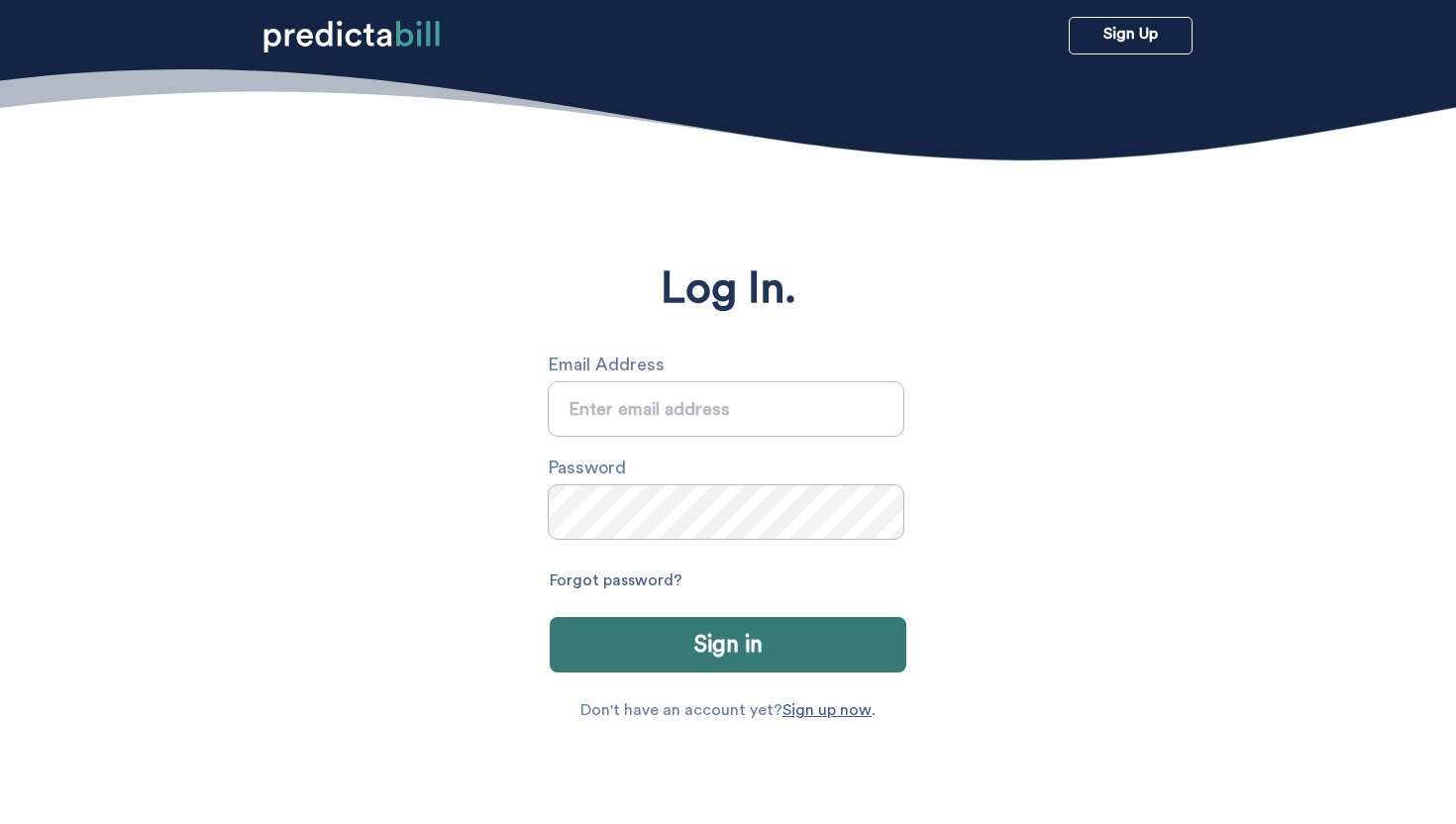 type on "[PERSON_NAME][EMAIL_ADDRESS][PERSON_NAME][DOMAIN_NAME]" 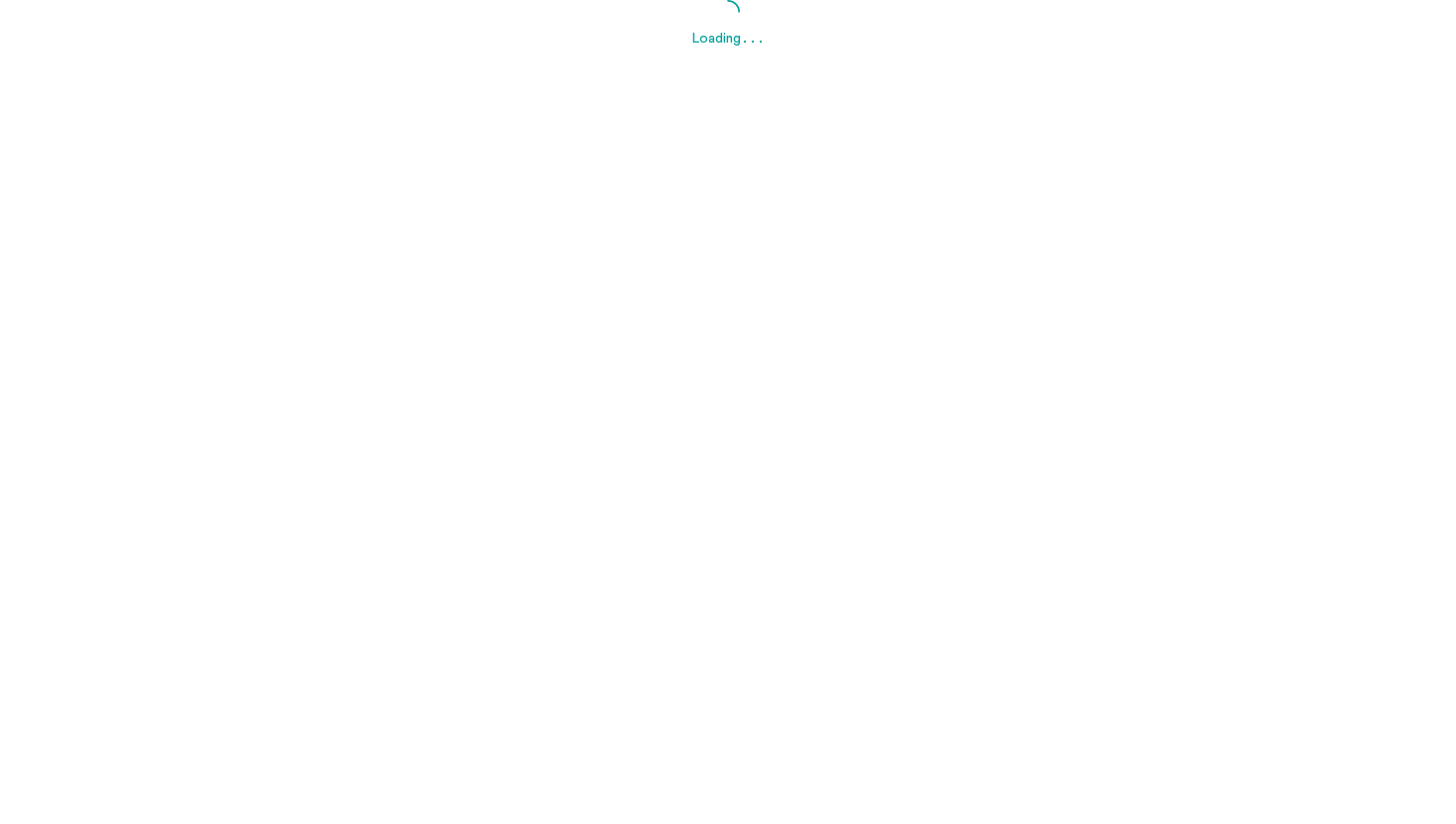 scroll, scrollTop: 0, scrollLeft: 0, axis: both 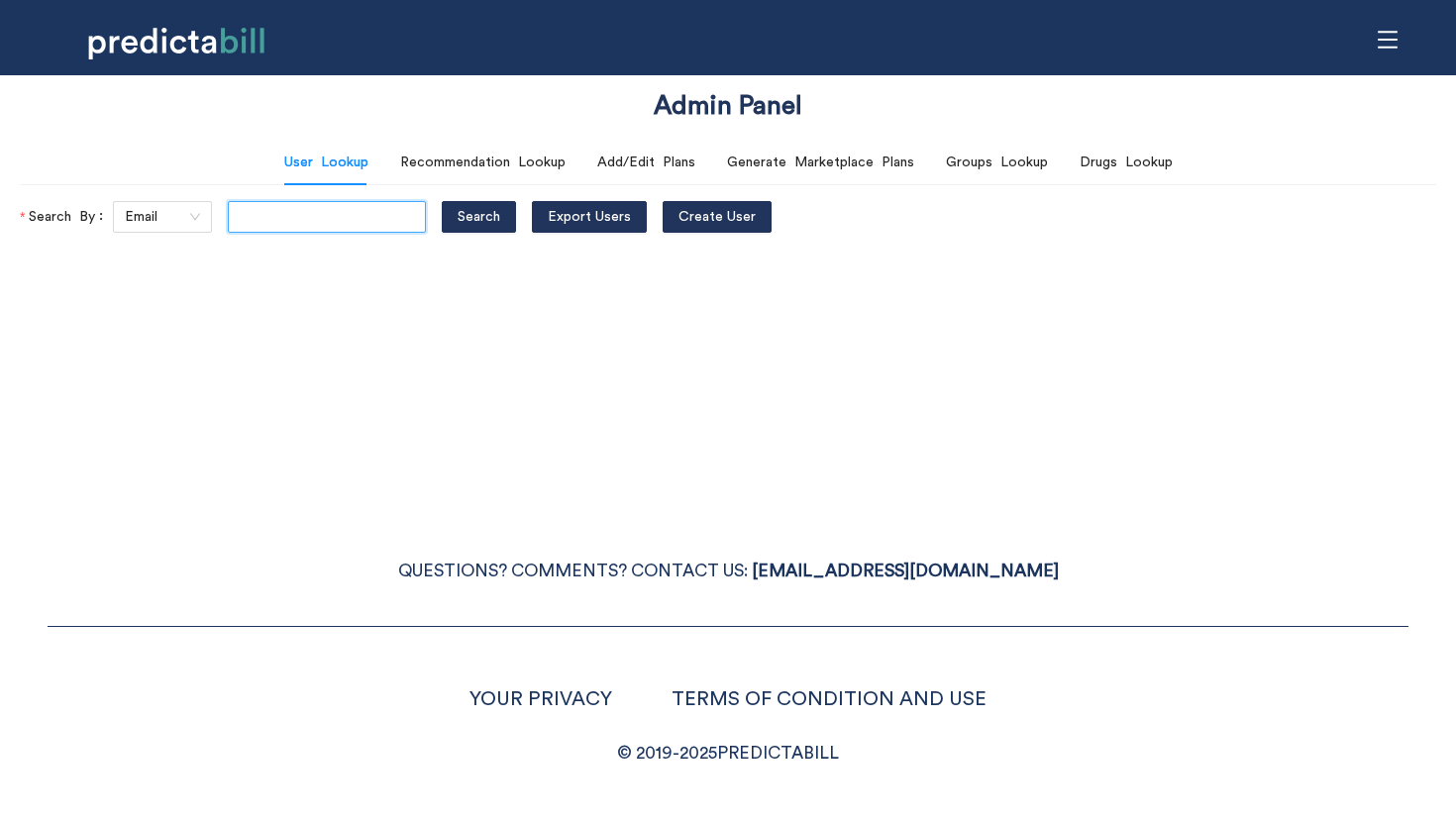 click at bounding box center [327, 217] 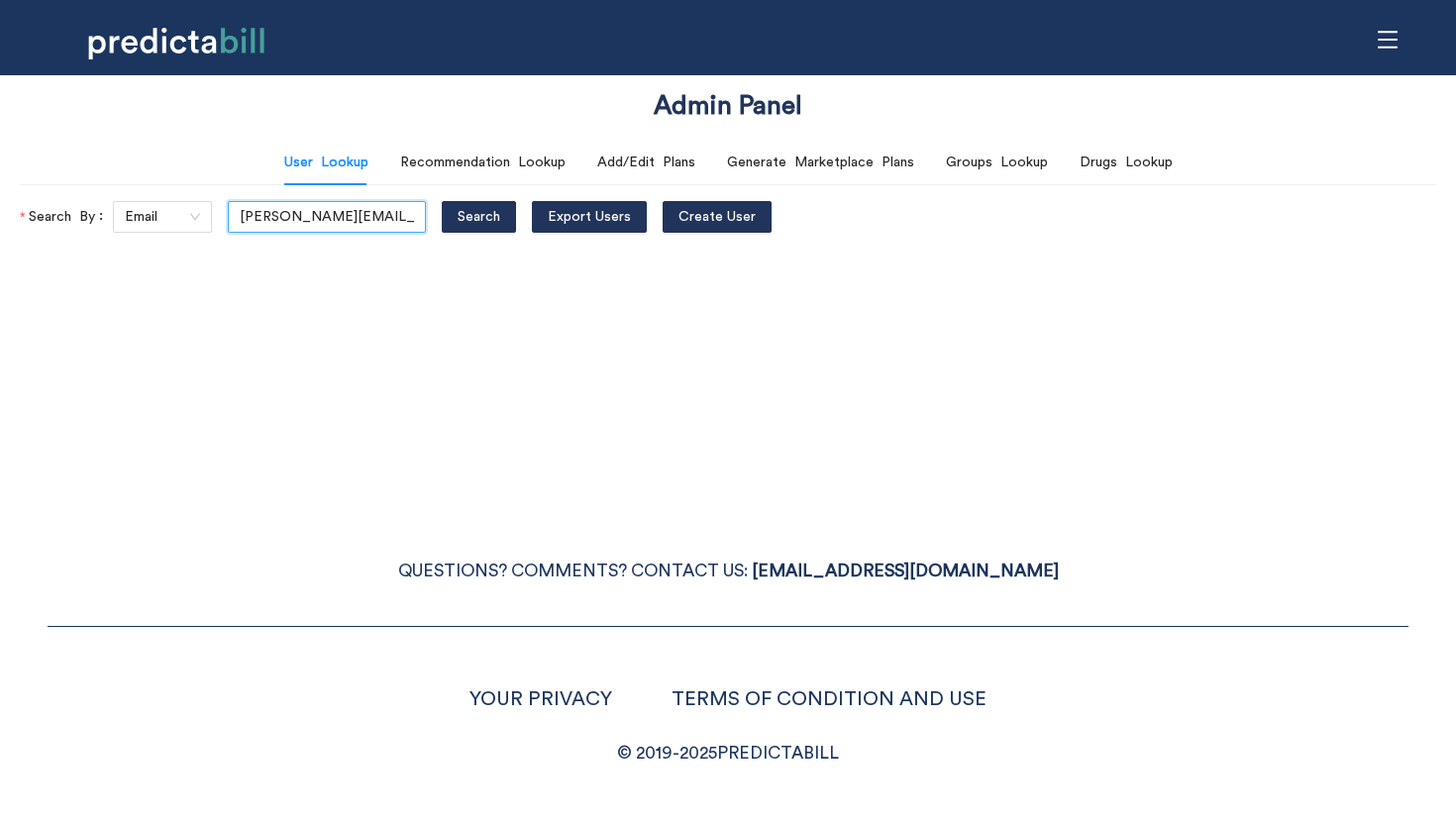 scroll, scrollTop: 0, scrollLeft: 48, axis: horizontal 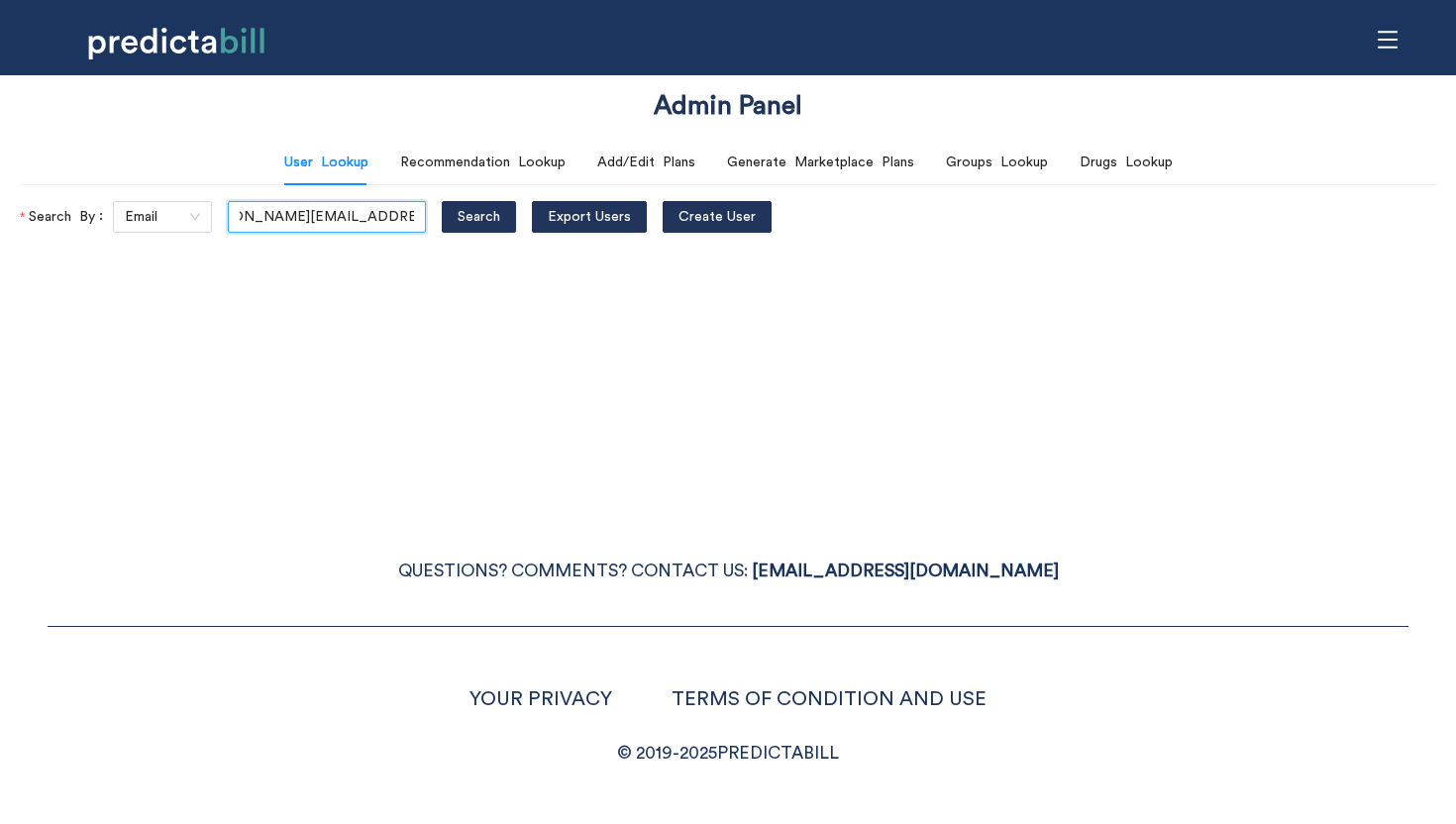 type on "[PERSON_NAME][EMAIL_ADDRESS][PERSON_NAME][DOMAIN_NAME]" 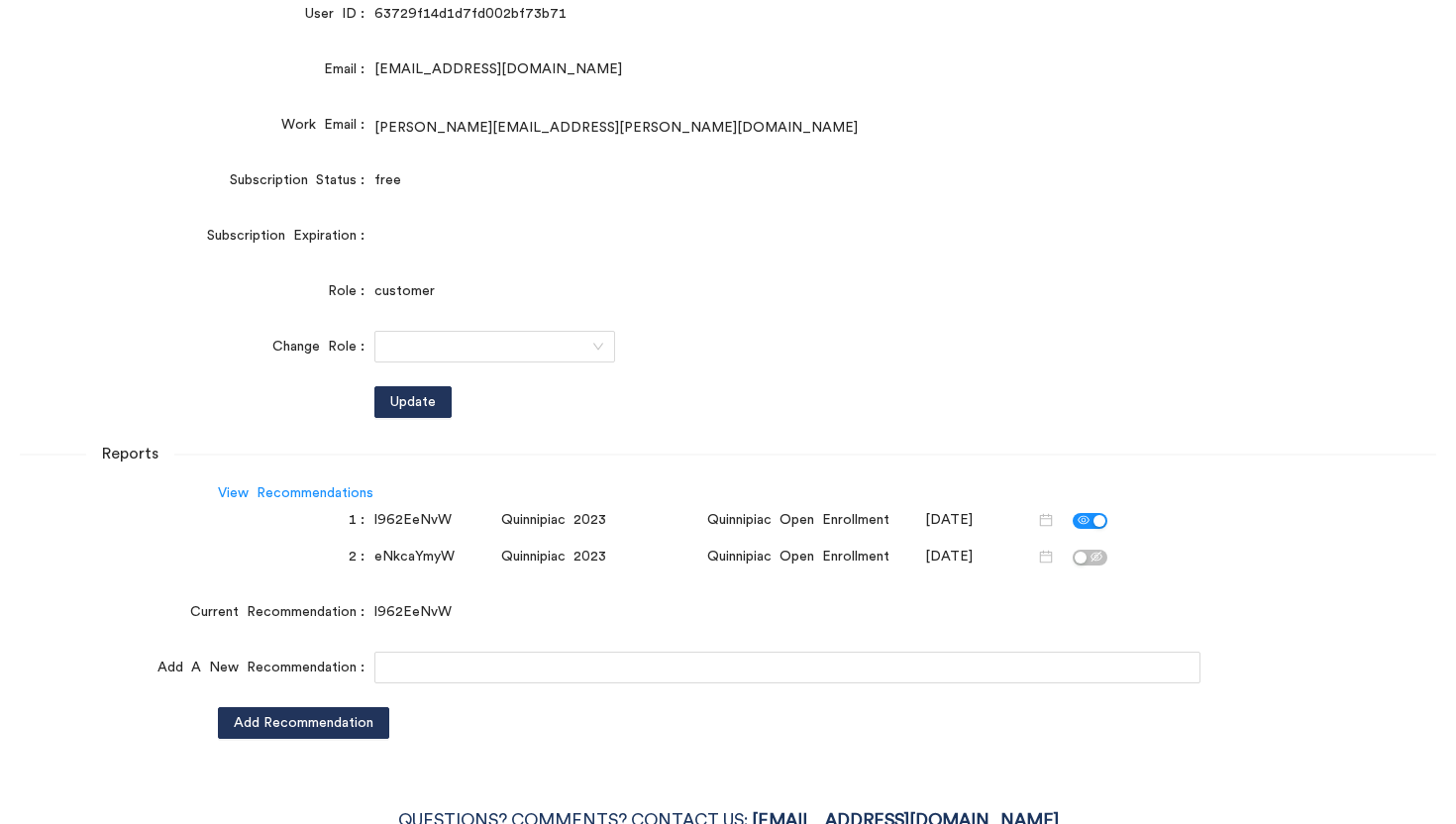 scroll, scrollTop: 0, scrollLeft: 0, axis: both 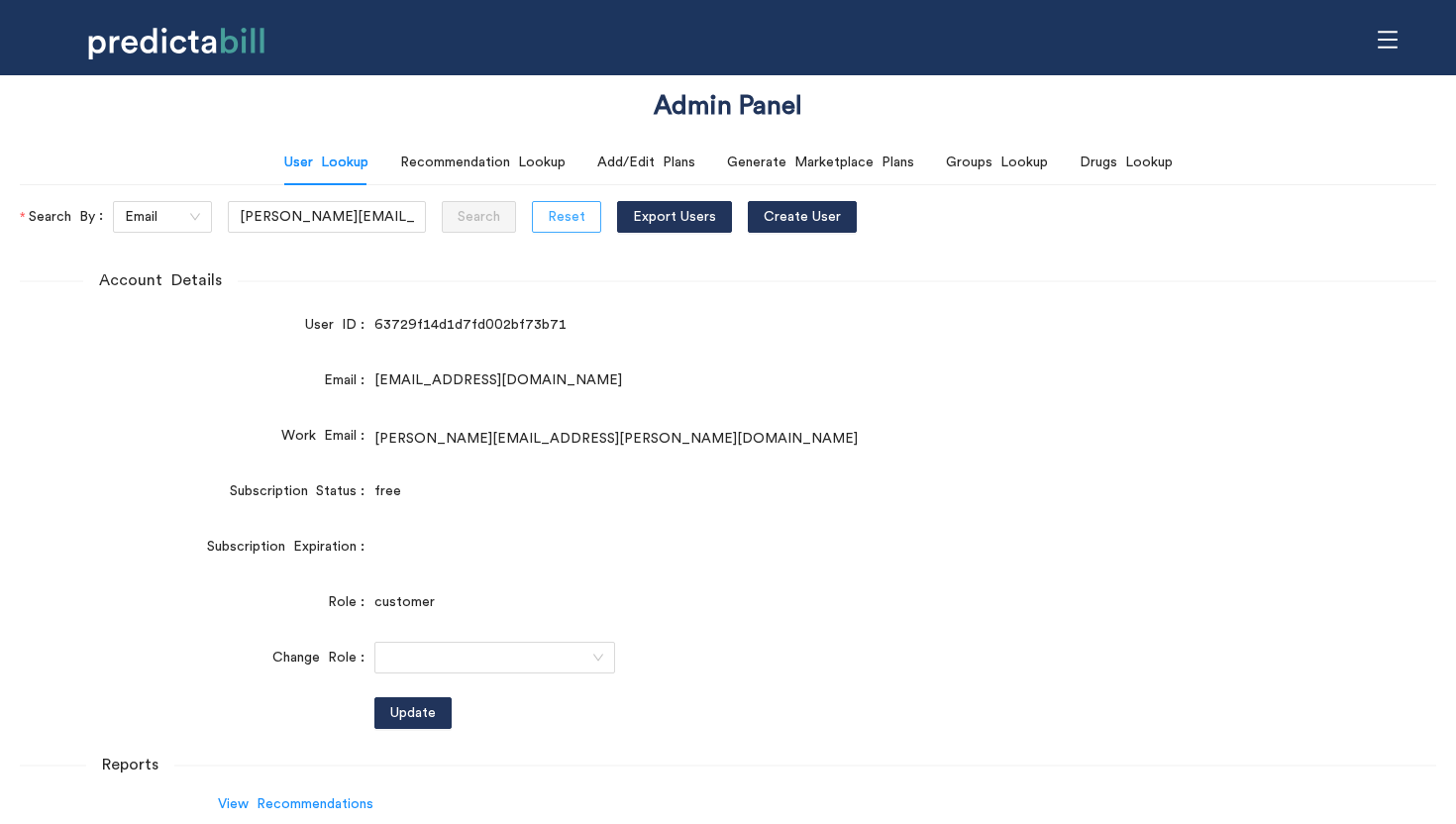 click on "Reset" at bounding box center [567, 217] 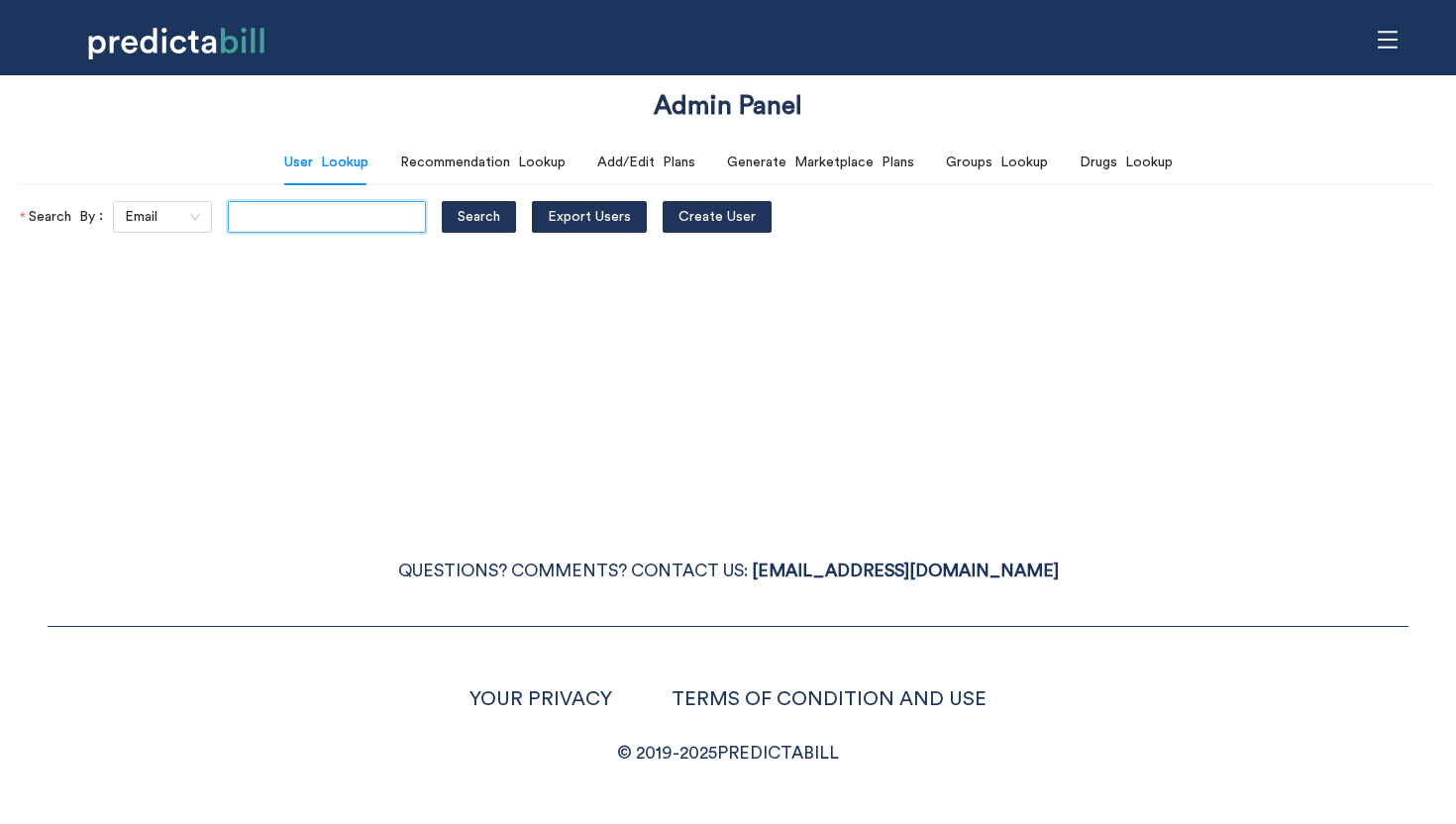 click at bounding box center (327, 217) 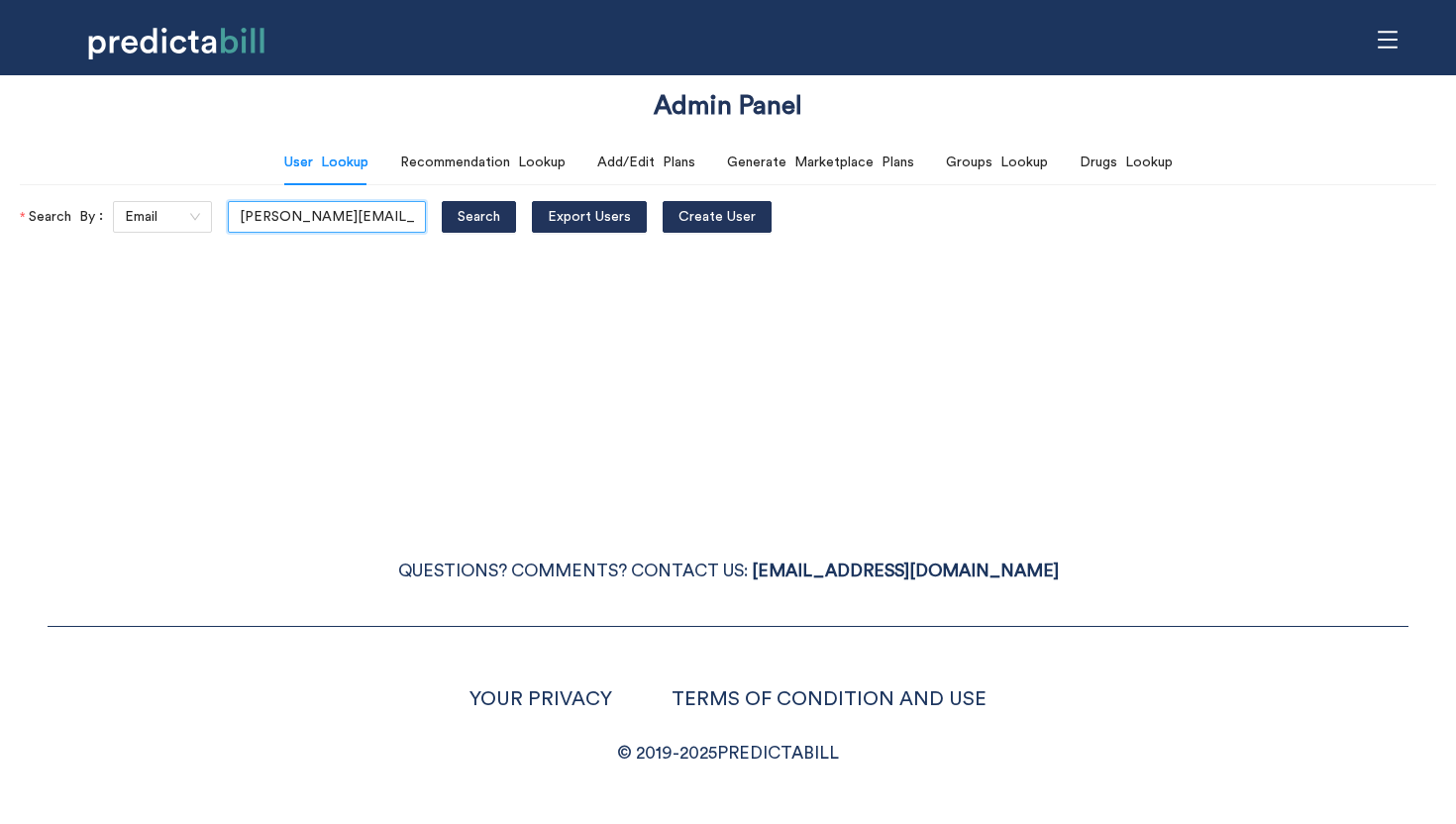 scroll, scrollTop: 0, scrollLeft: 48, axis: horizontal 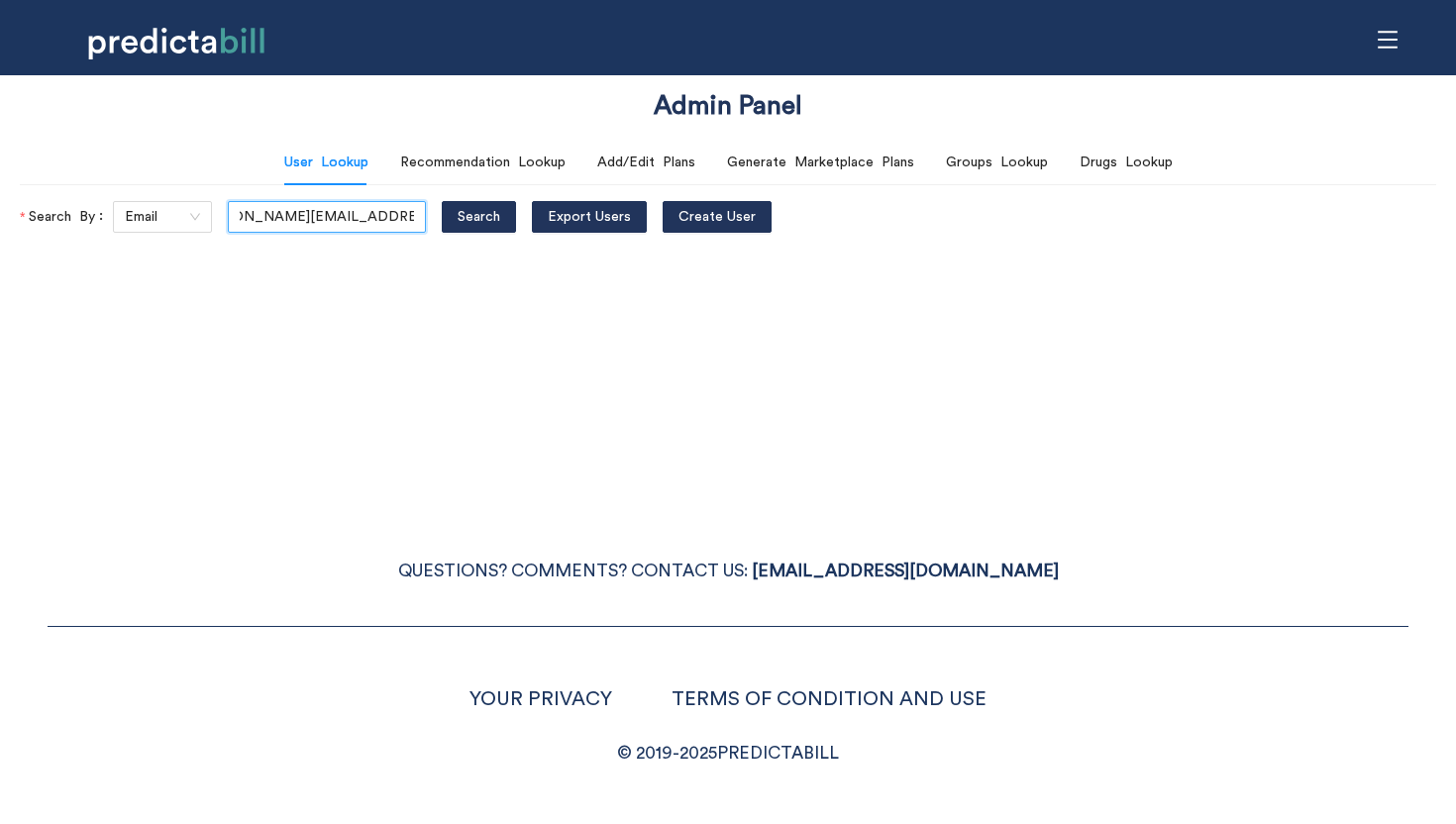 type on "[PERSON_NAME][EMAIL_ADDRESS][PERSON_NAME][DOMAIN_NAME]" 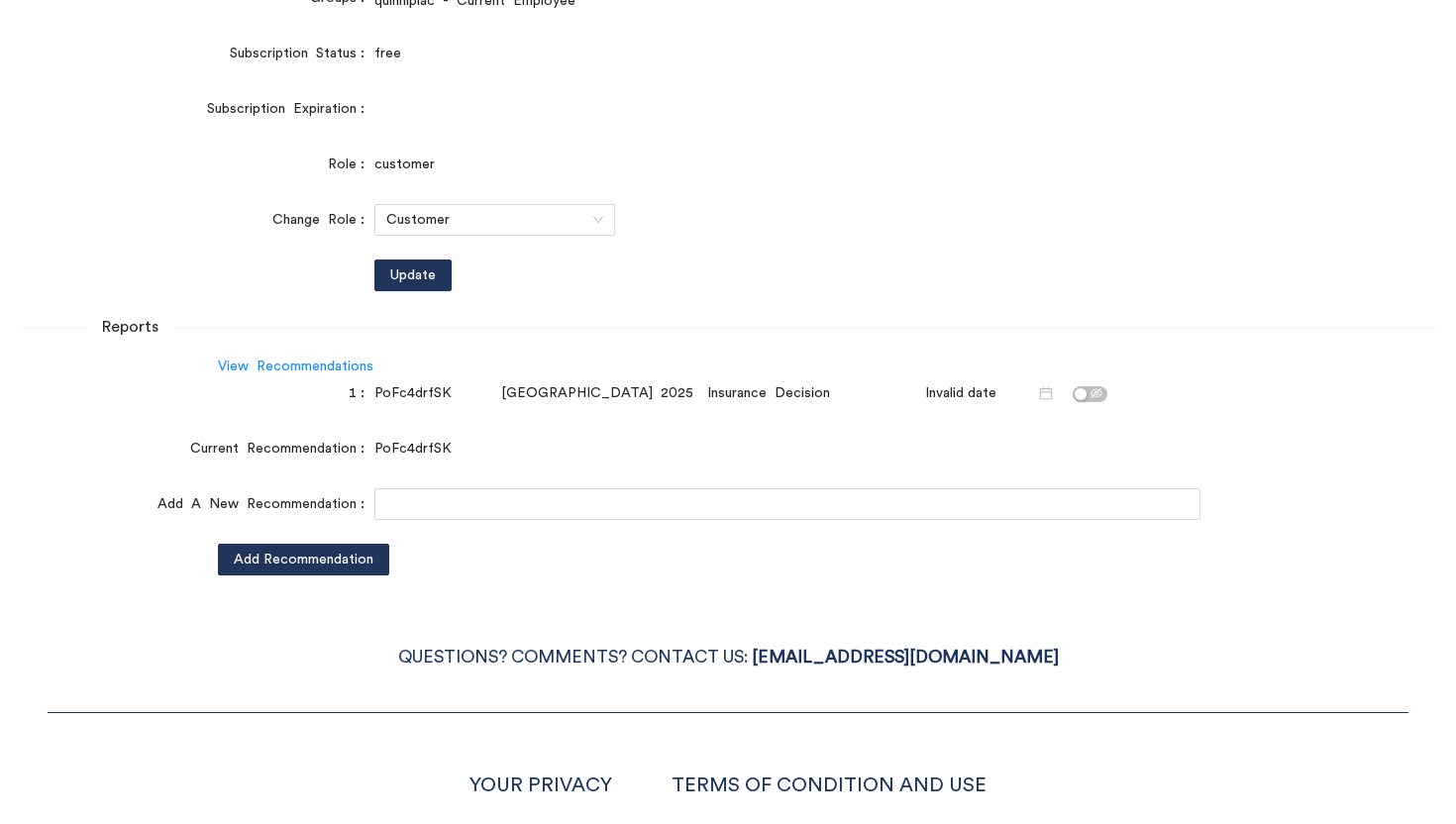 scroll, scrollTop: 62, scrollLeft: 0, axis: vertical 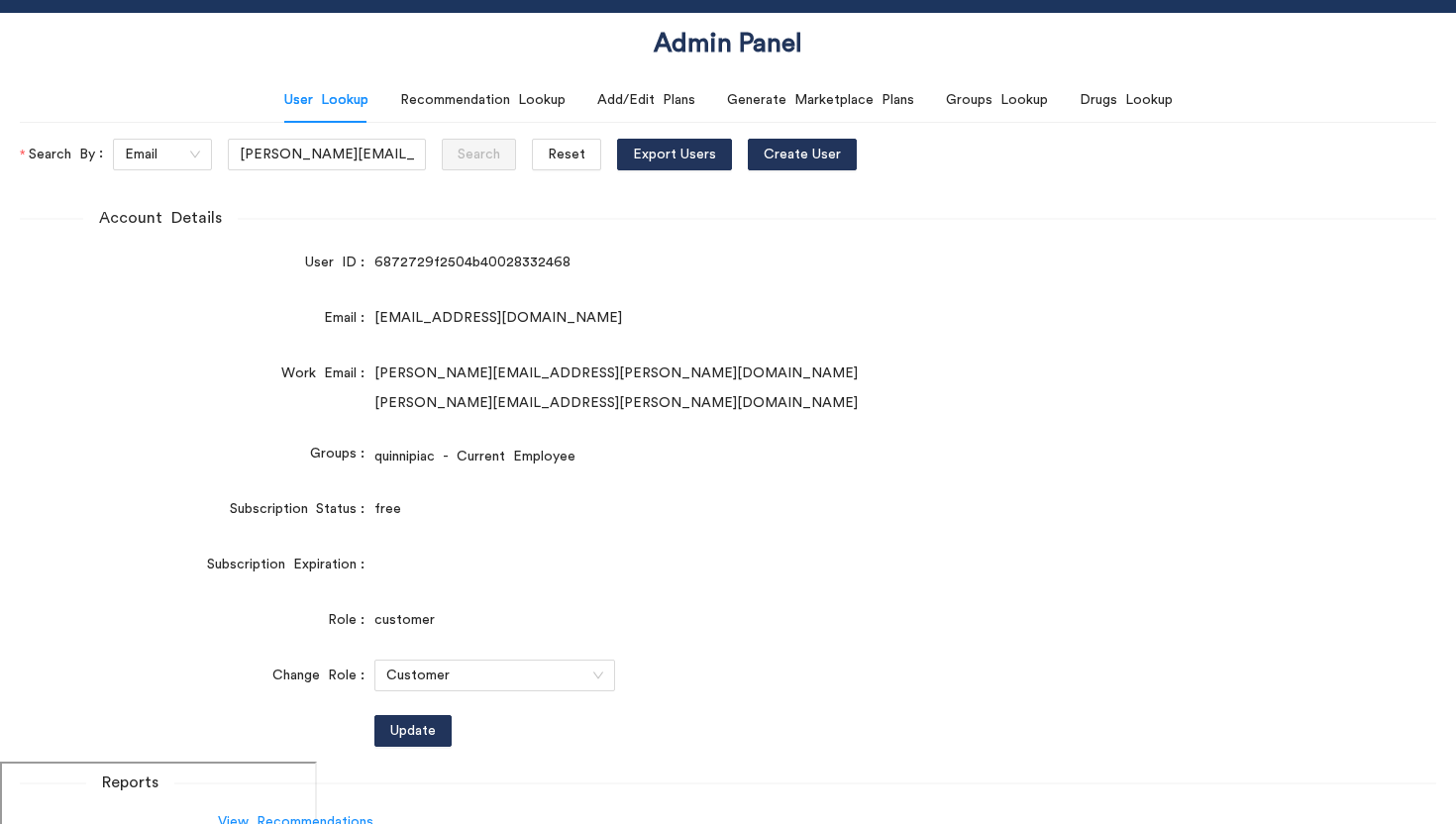 click on "[PERSON_NAME][EMAIL_ADDRESS][PERSON_NAME][DOMAIN_NAME]" at bounding box center (787, 403) 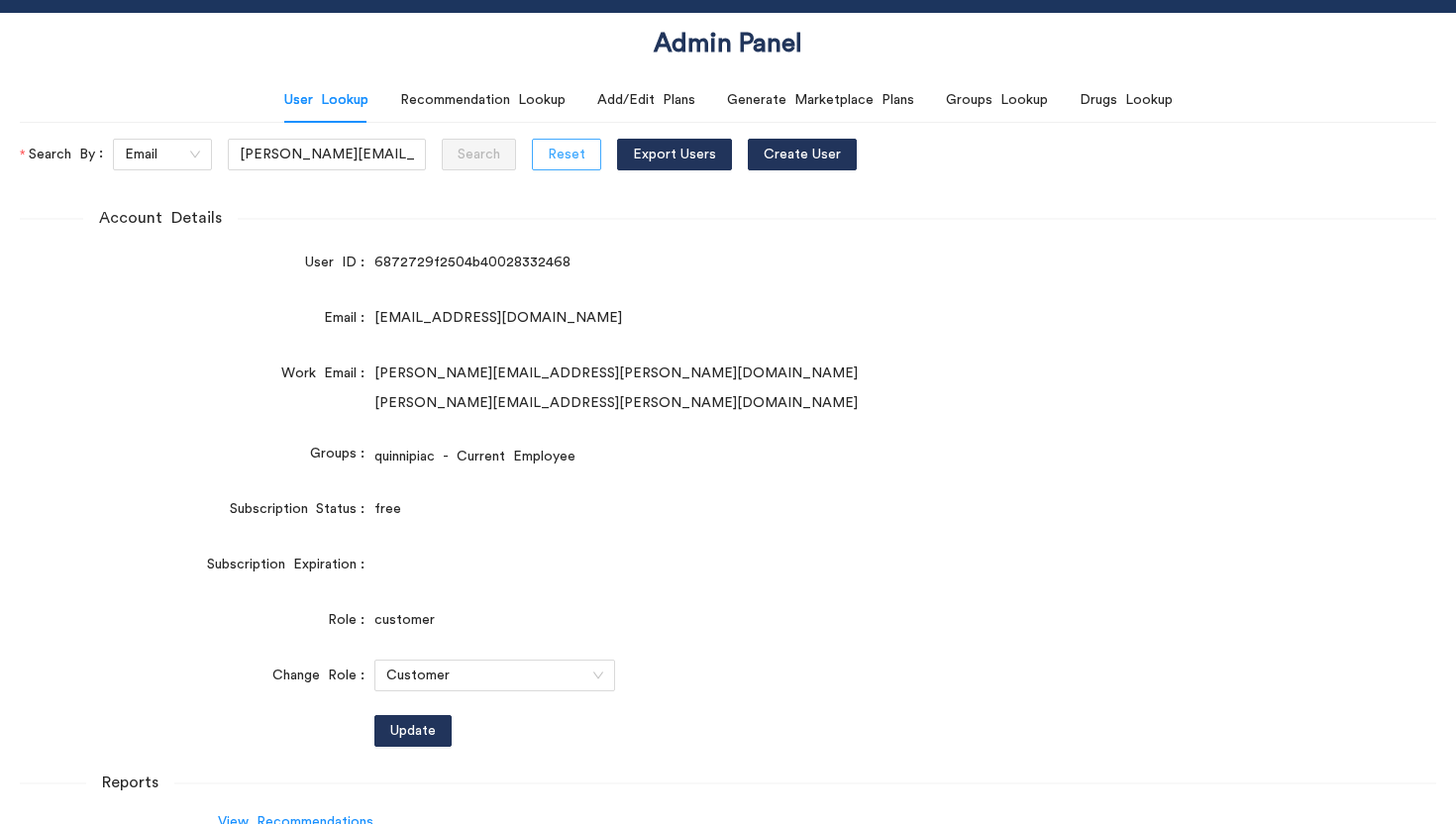 click on "Reset" at bounding box center (567, 154) 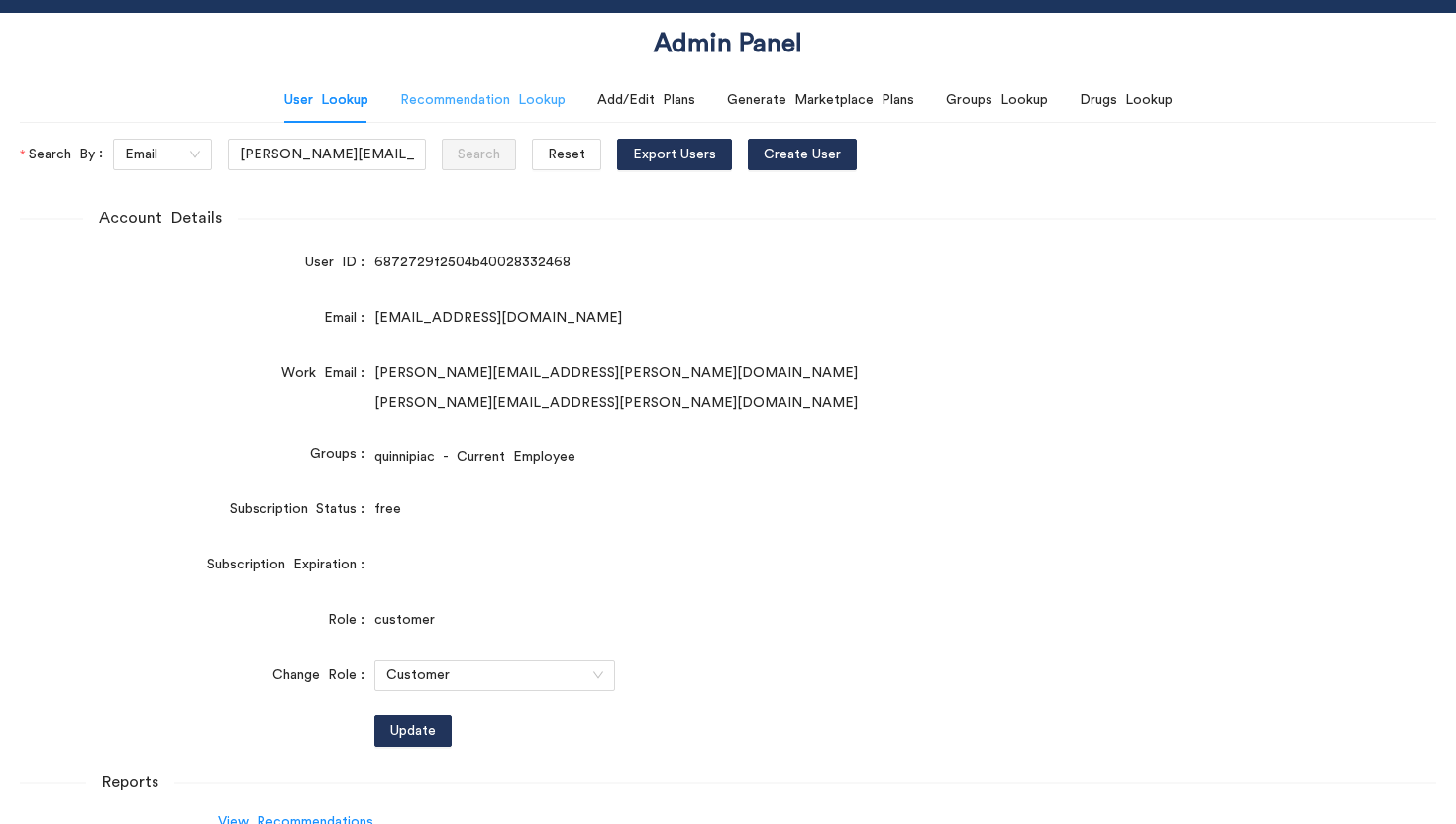 scroll, scrollTop: 0, scrollLeft: 0, axis: both 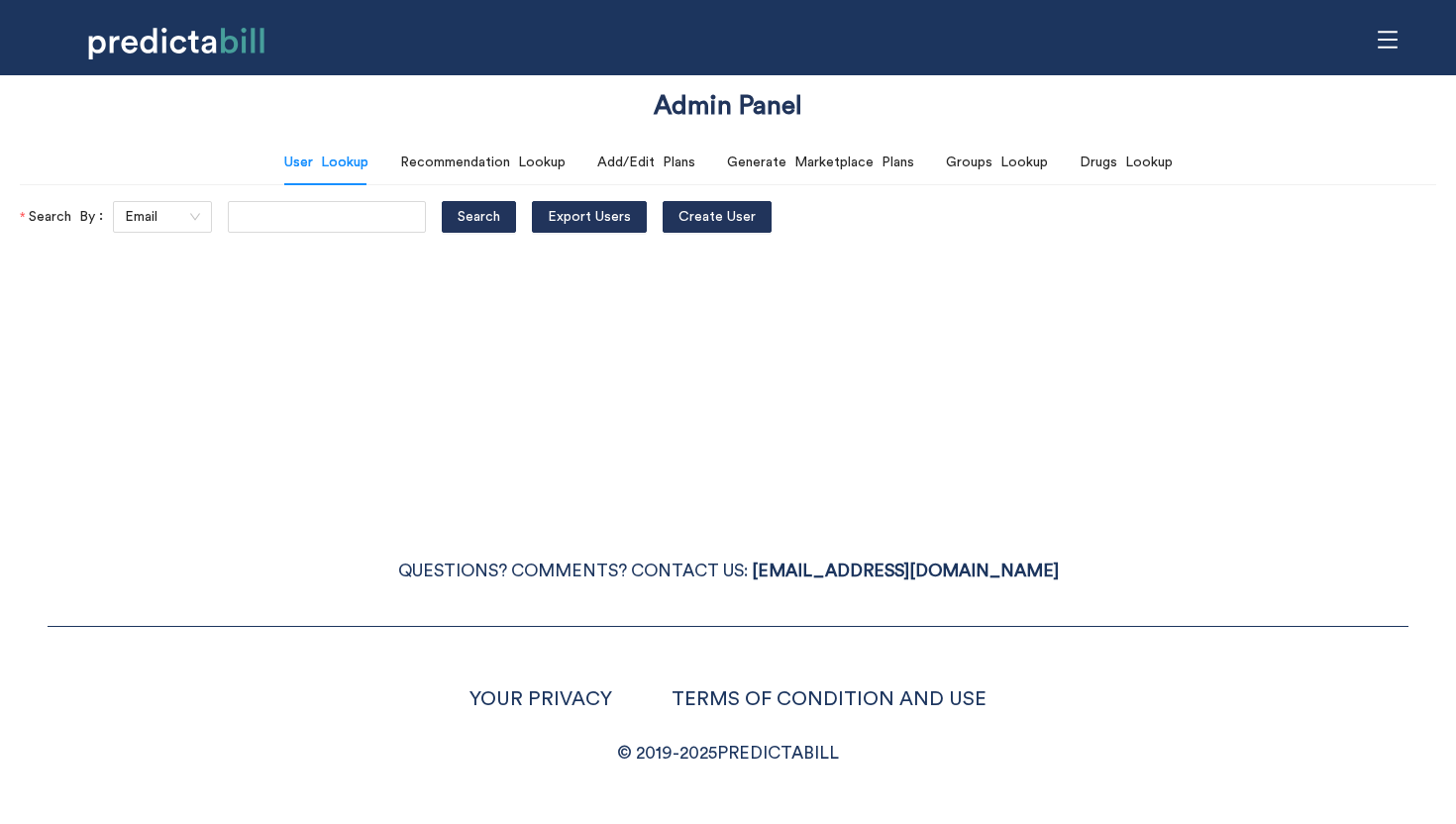 click on "User Lookup" at bounding box center (326, 162) 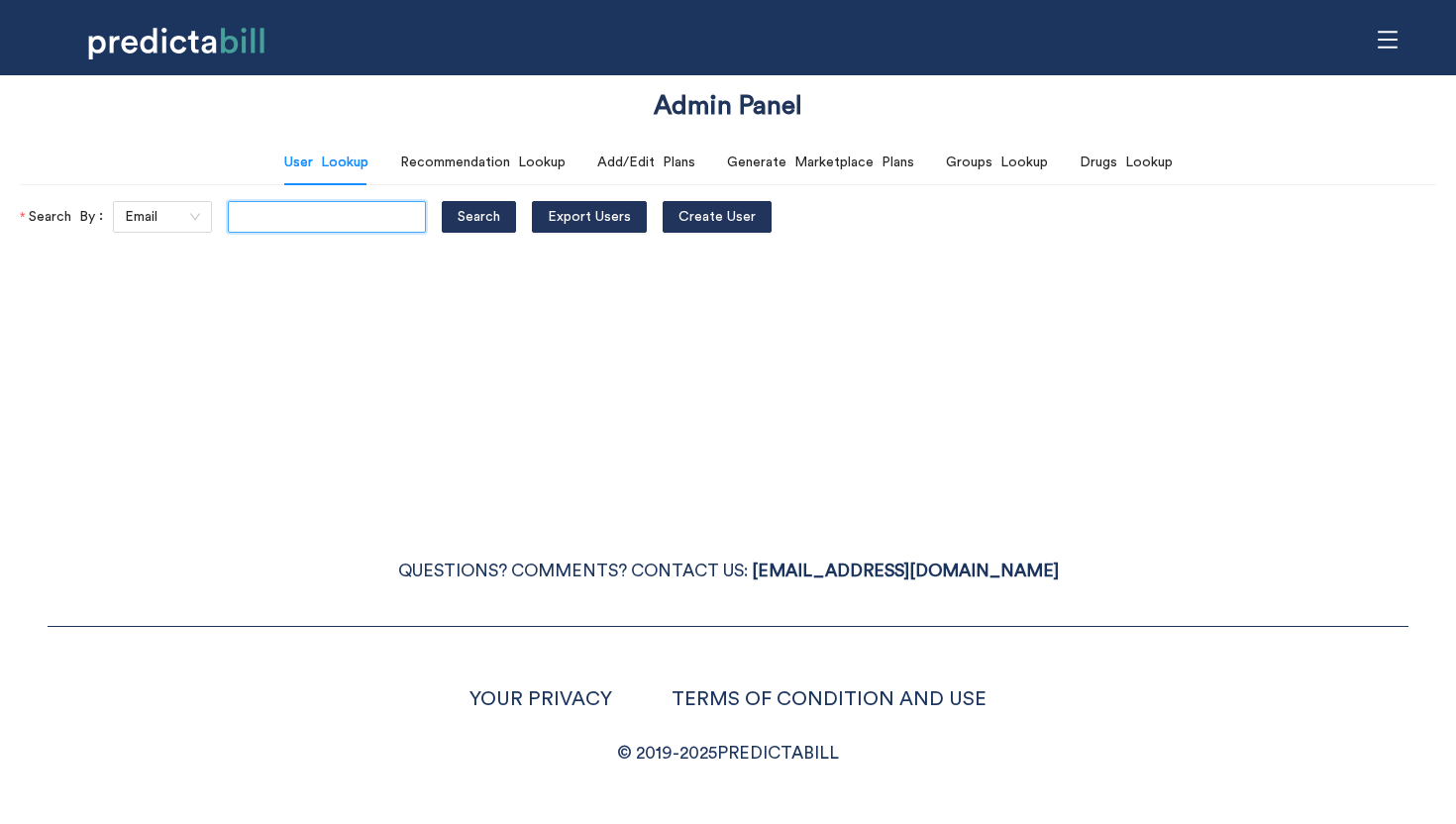 click at bounding box center [327, 217] 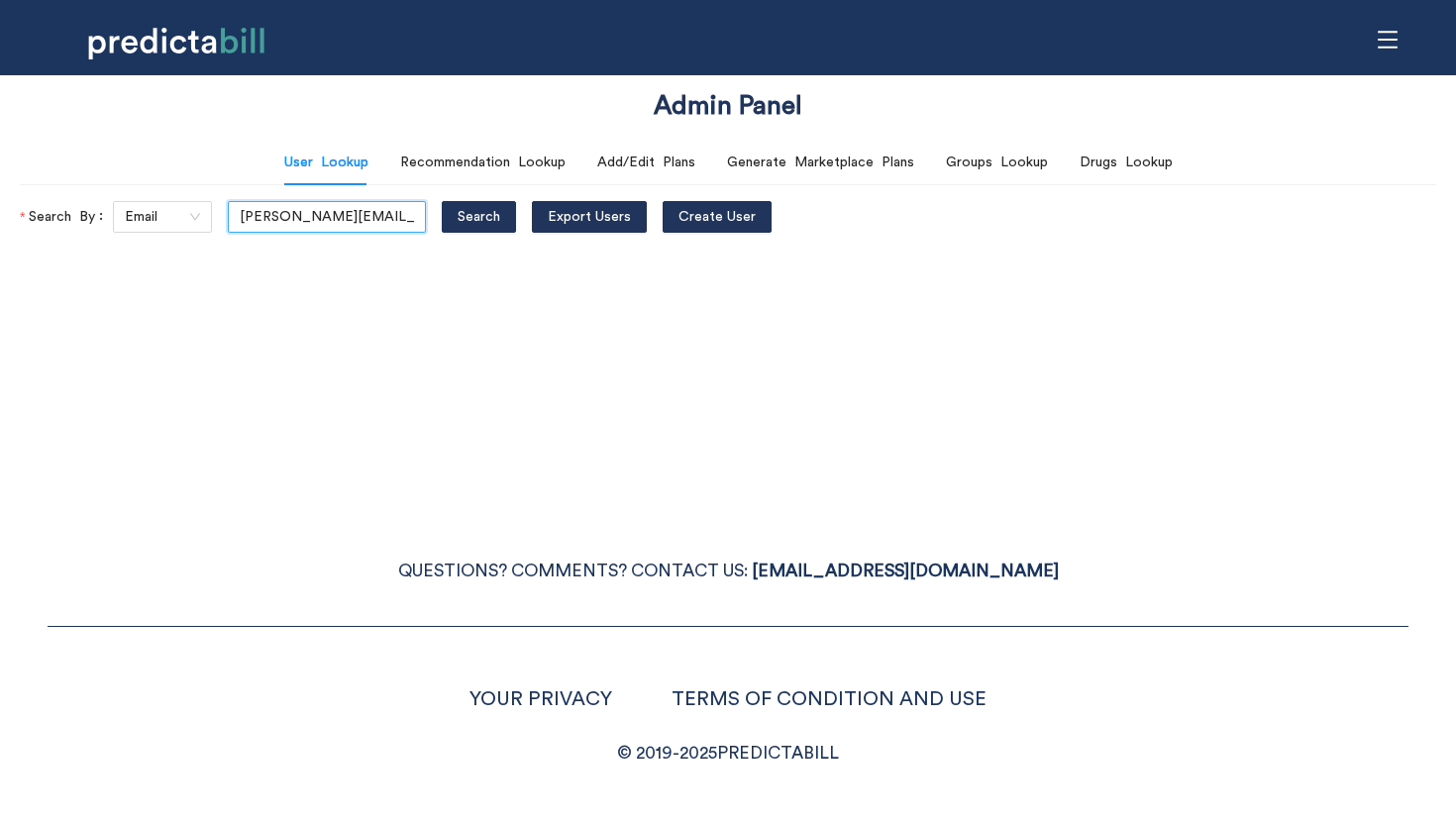 scroll, scrollTop: 0, scrollLeft: 48, axis: horizontal 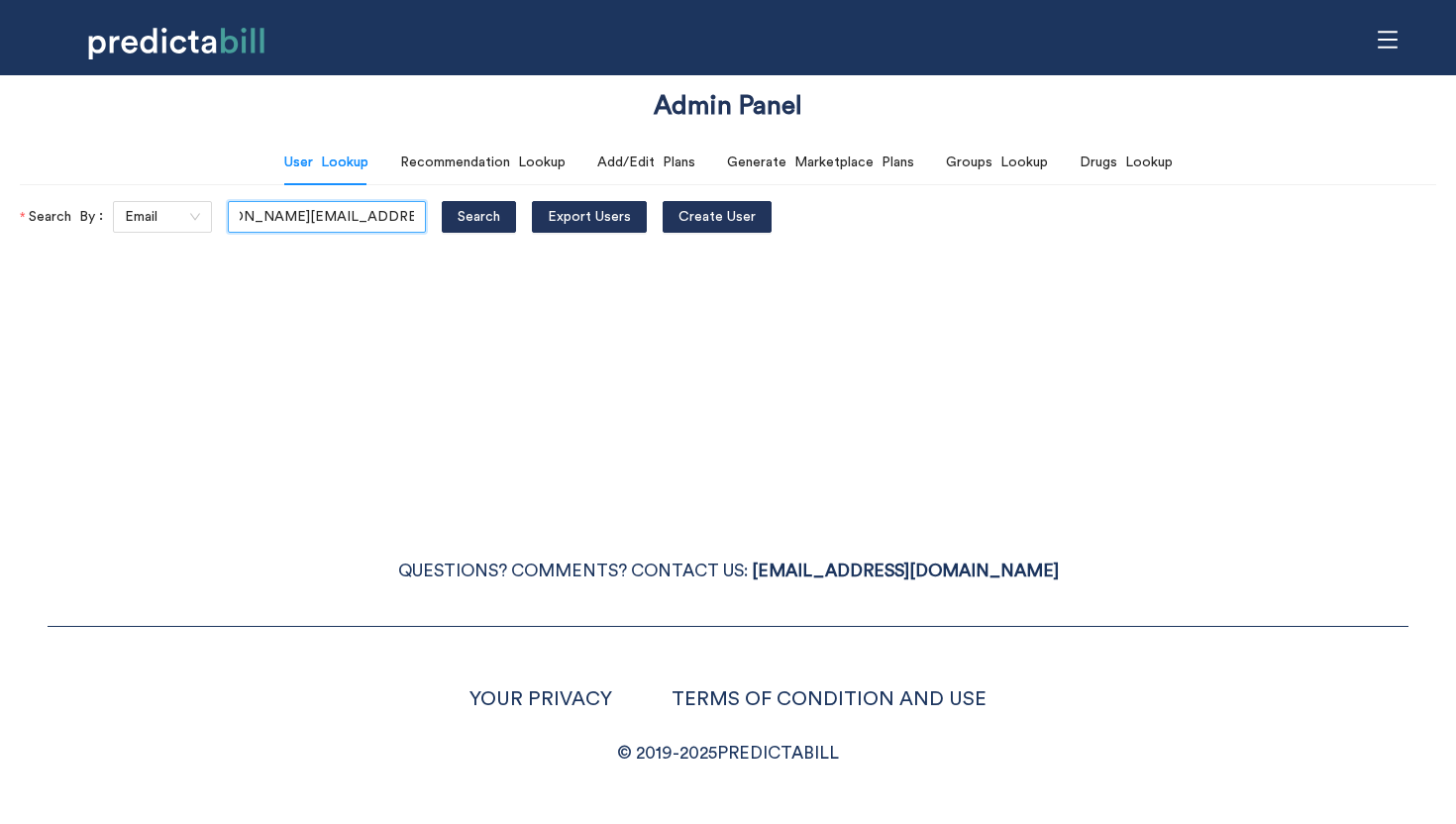 type on "[PERSON_NAME][EMAIL_ADDRESS][PERSON_NAME][DOMAIN_NAME]" 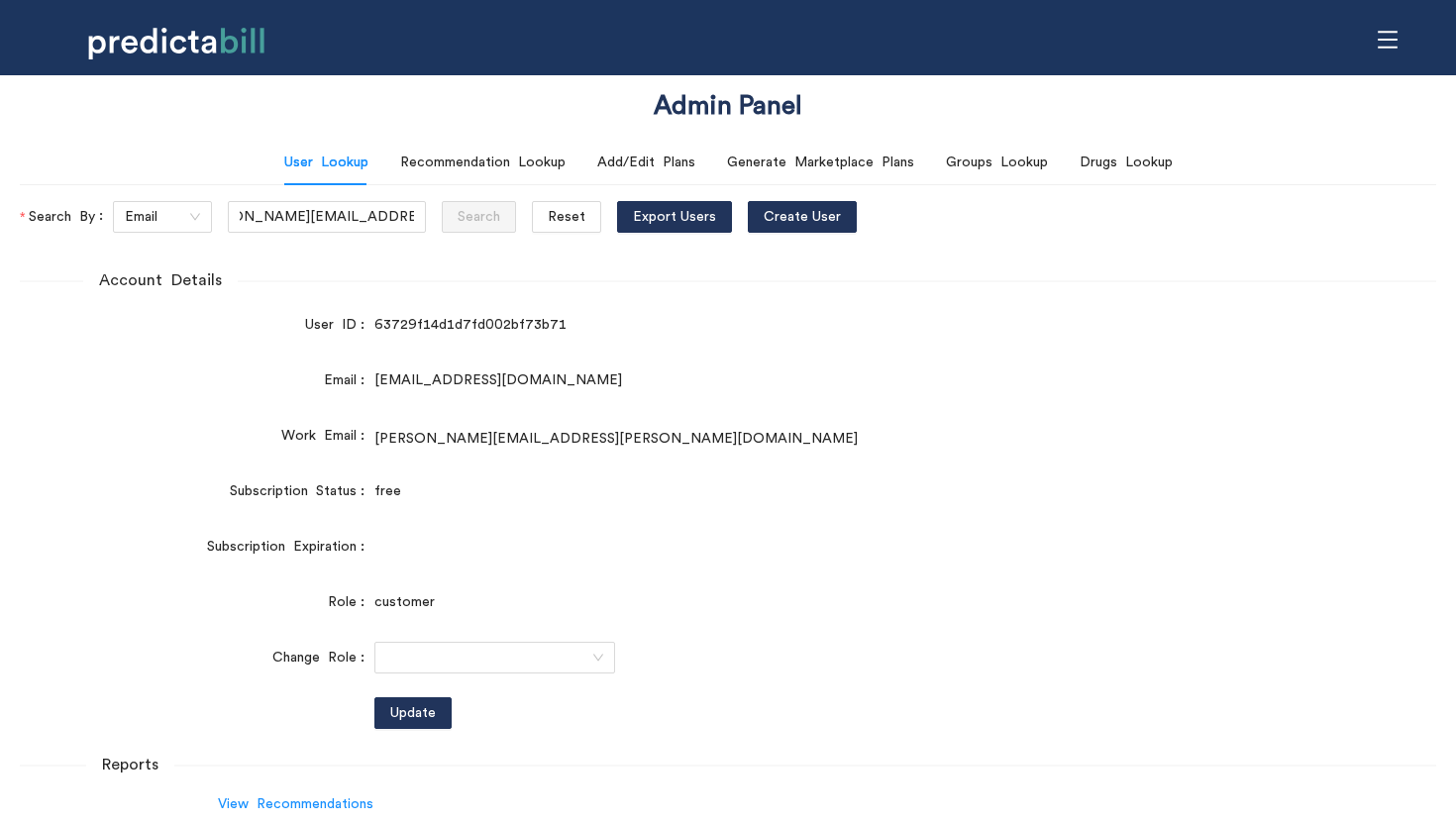 scroll, scrollTop: 0, scrollLeft: 0, axis: both 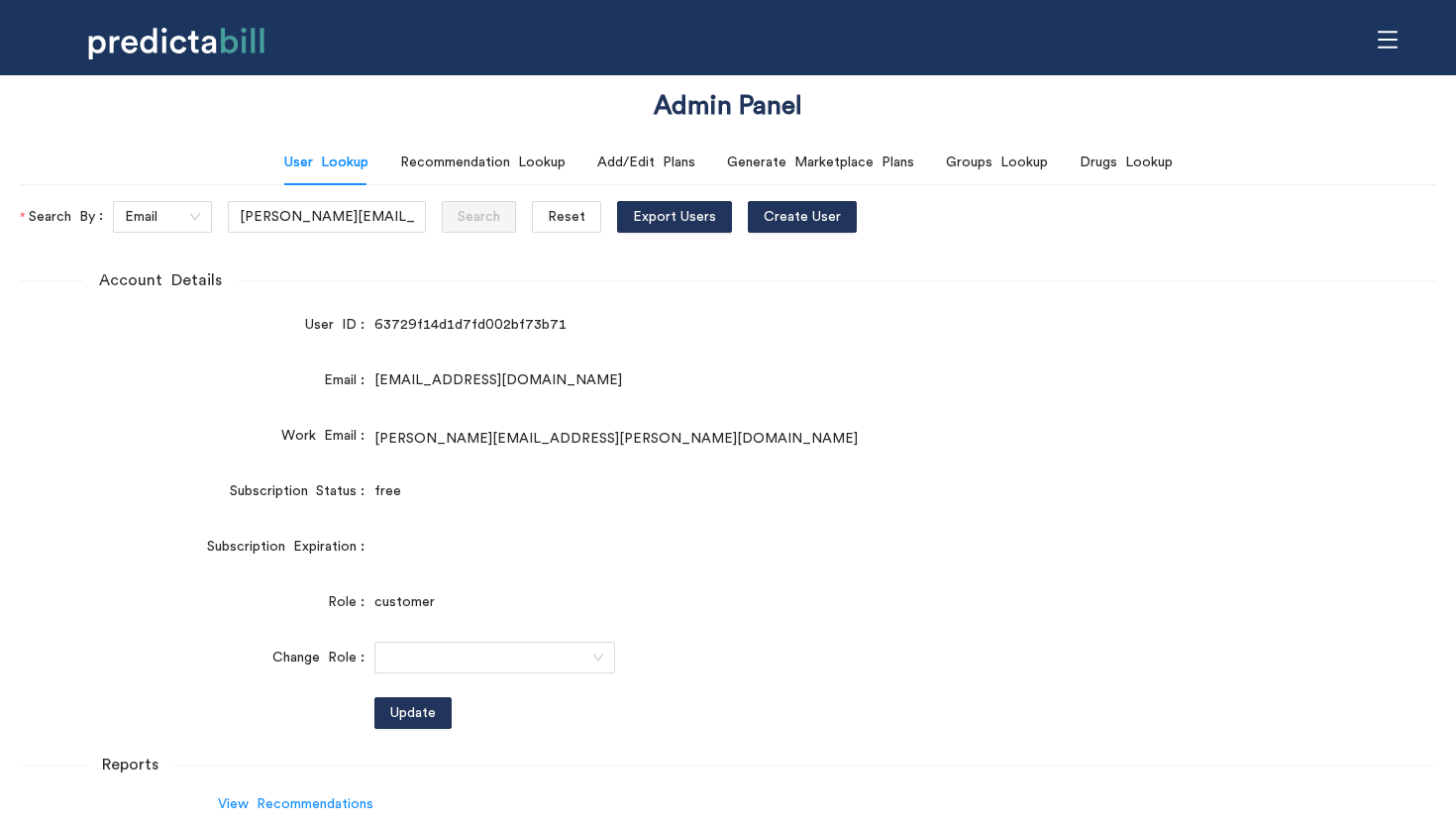 click on "[PERSON_NAME][EMAIL_ADDRESS][PERSON_NAME][DOMAIN_NAME]" at bounding box center [787, 439] 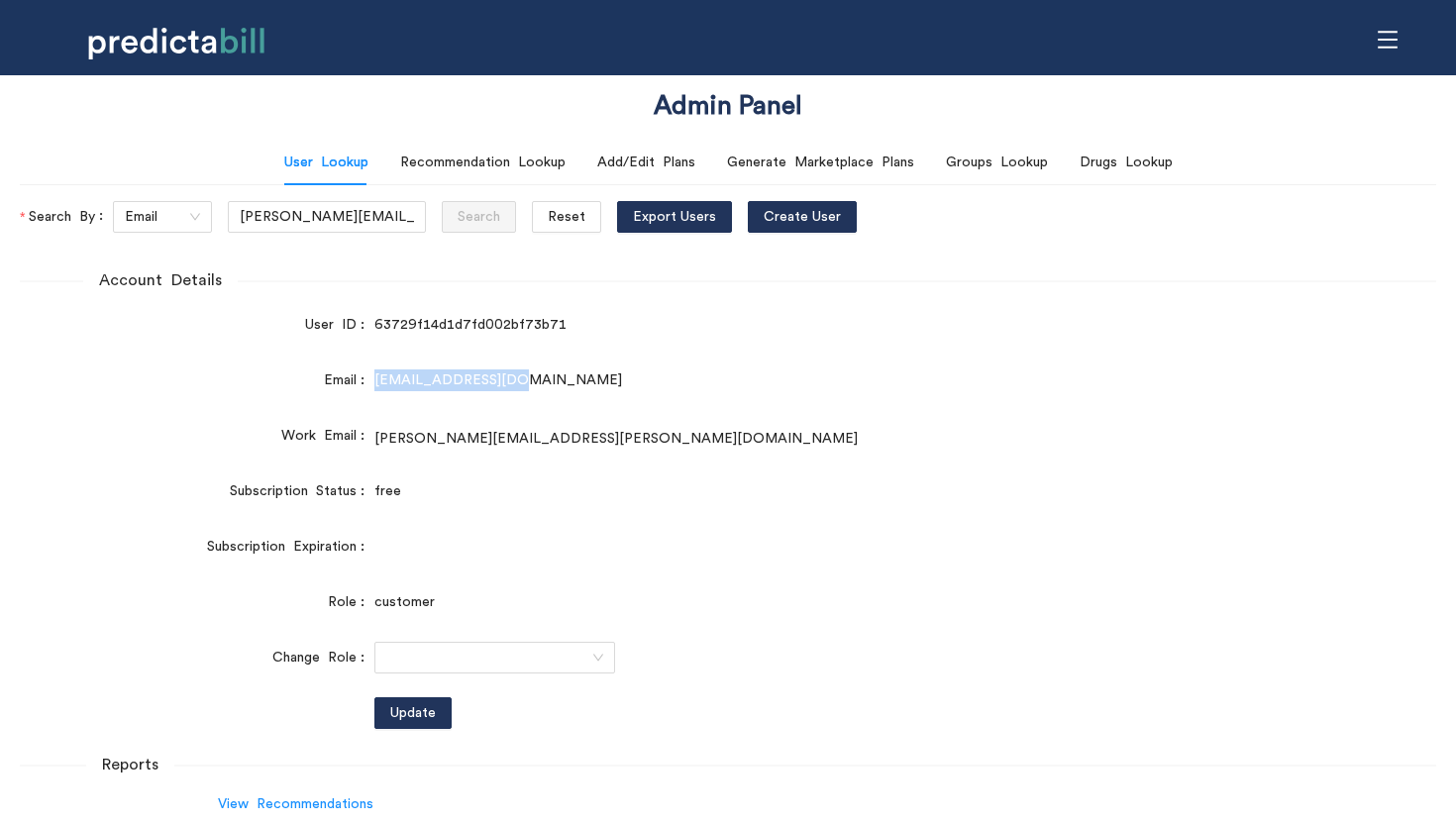 drag, startPoint x: 374, startPoint y: 375, endPoint x: 519, endPoint y: 375, distance: 145 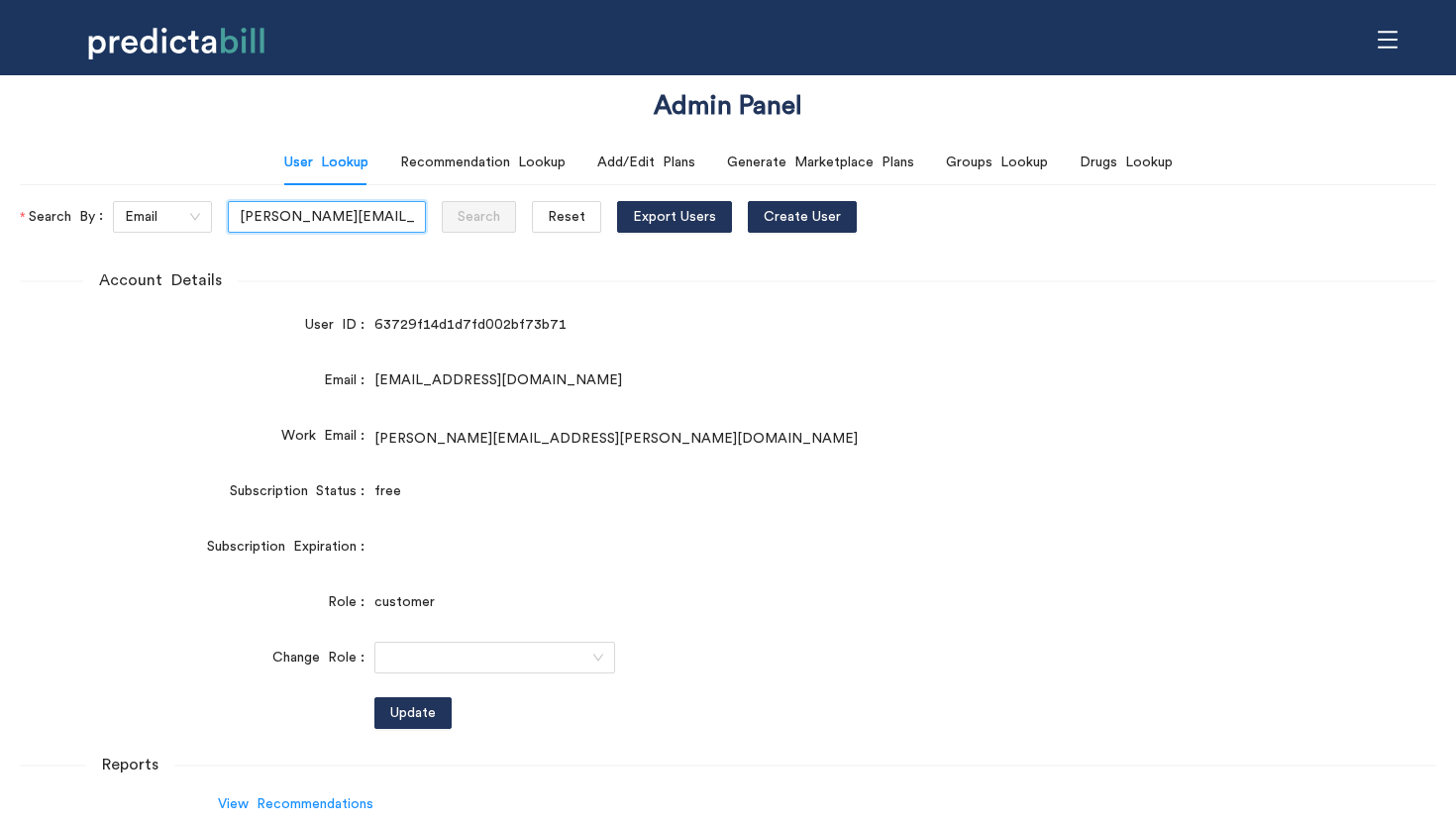 click on "[PERSON_NAME][EMAIL_ADDRESS][PERSON_NAME][DOMAIN_NAME]" at bounding box center [327, 217] 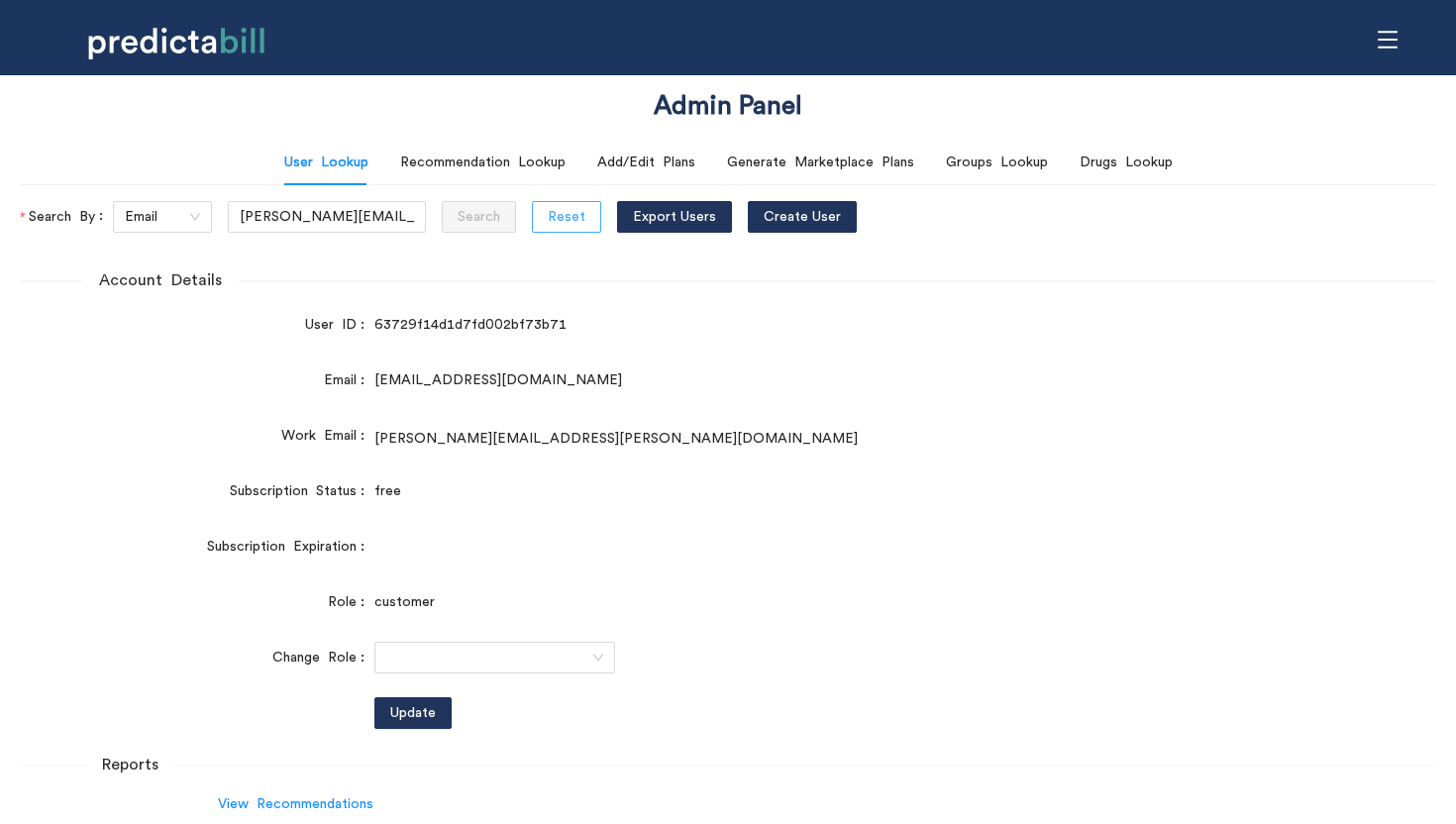click on "Reset" at bounding box center [567, 217] 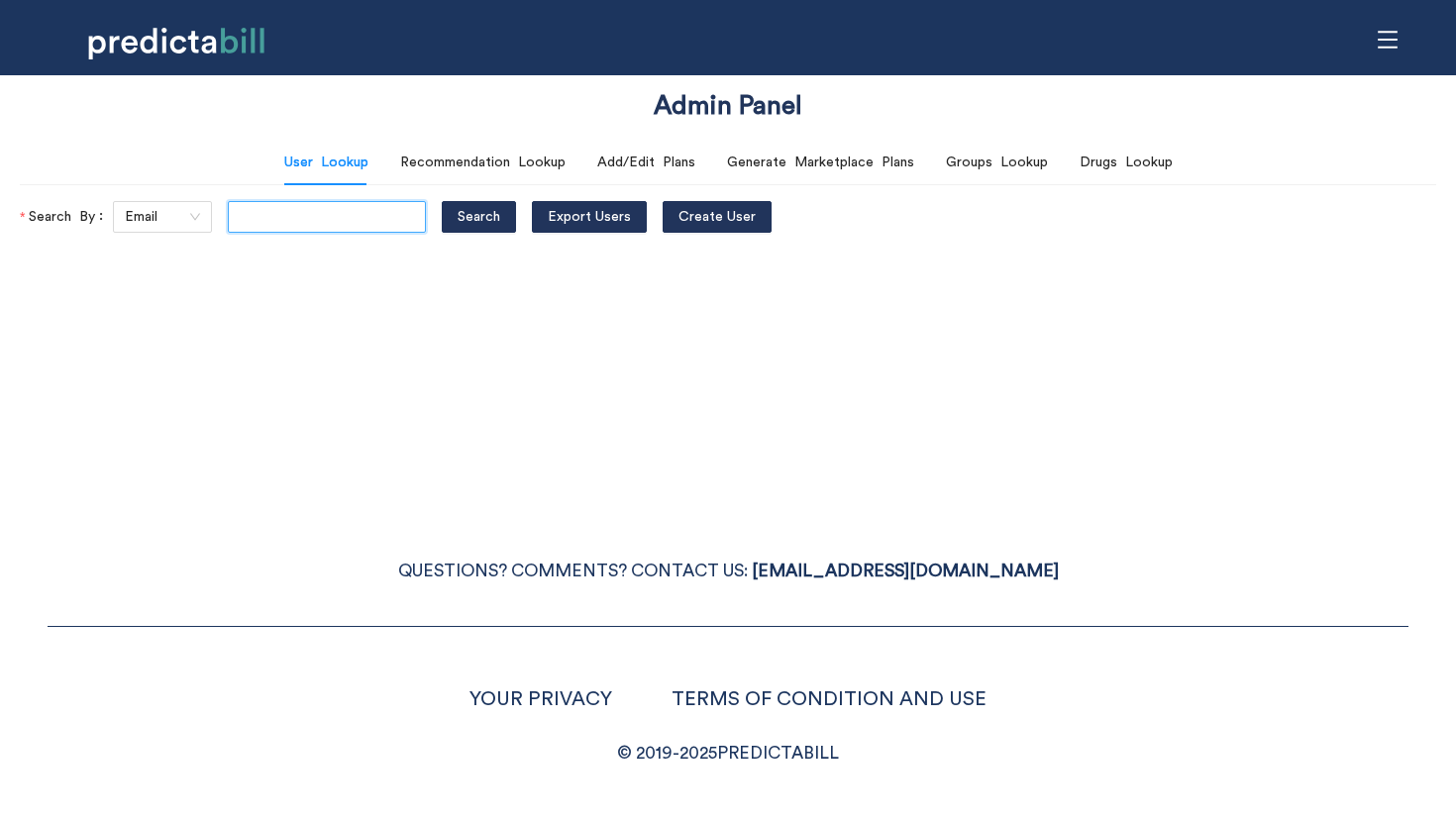 click at bounding box center (327, 217) 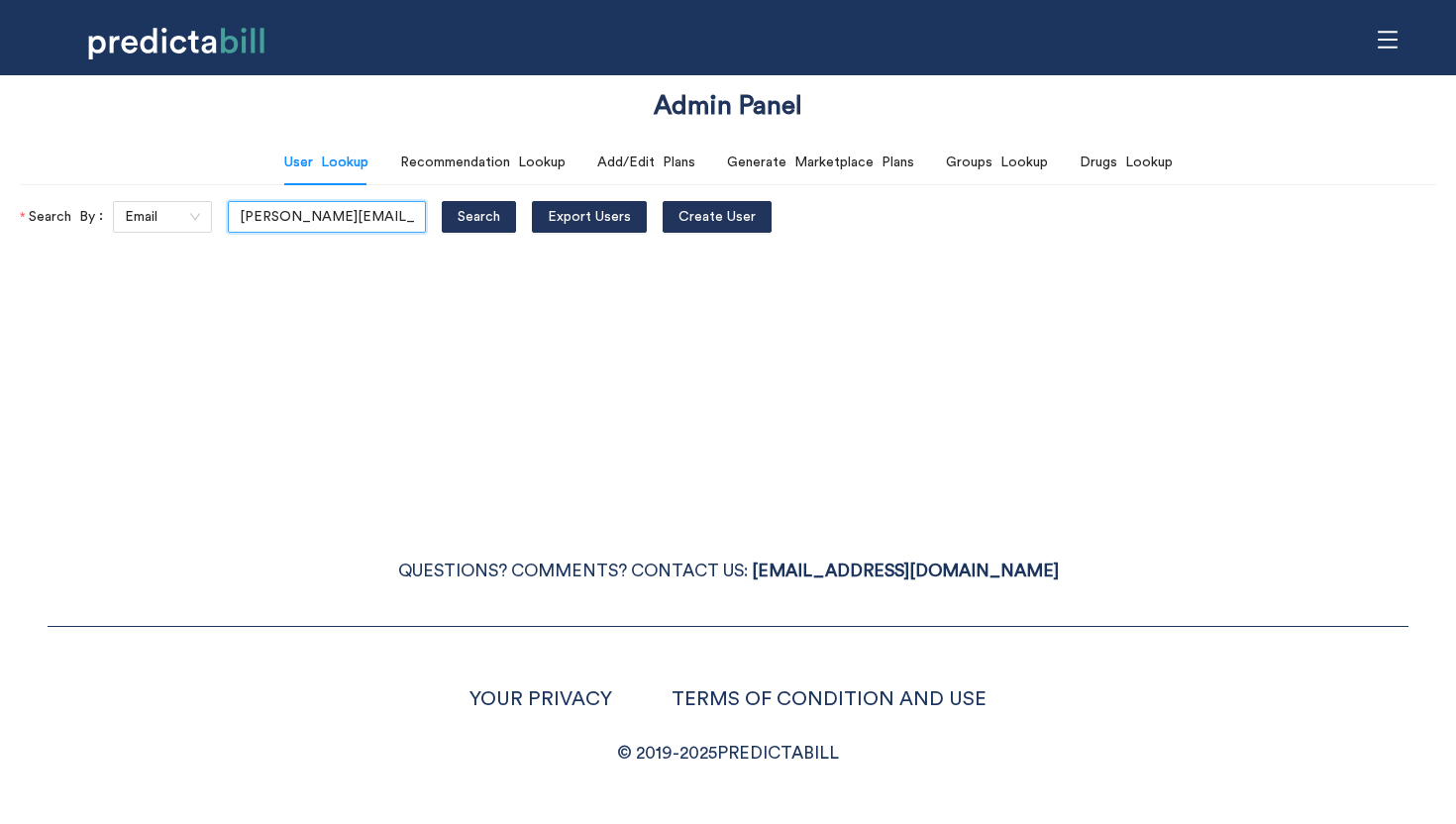 scroll, scrollTop: 0, scrollLeft: 48, axis: horizontal 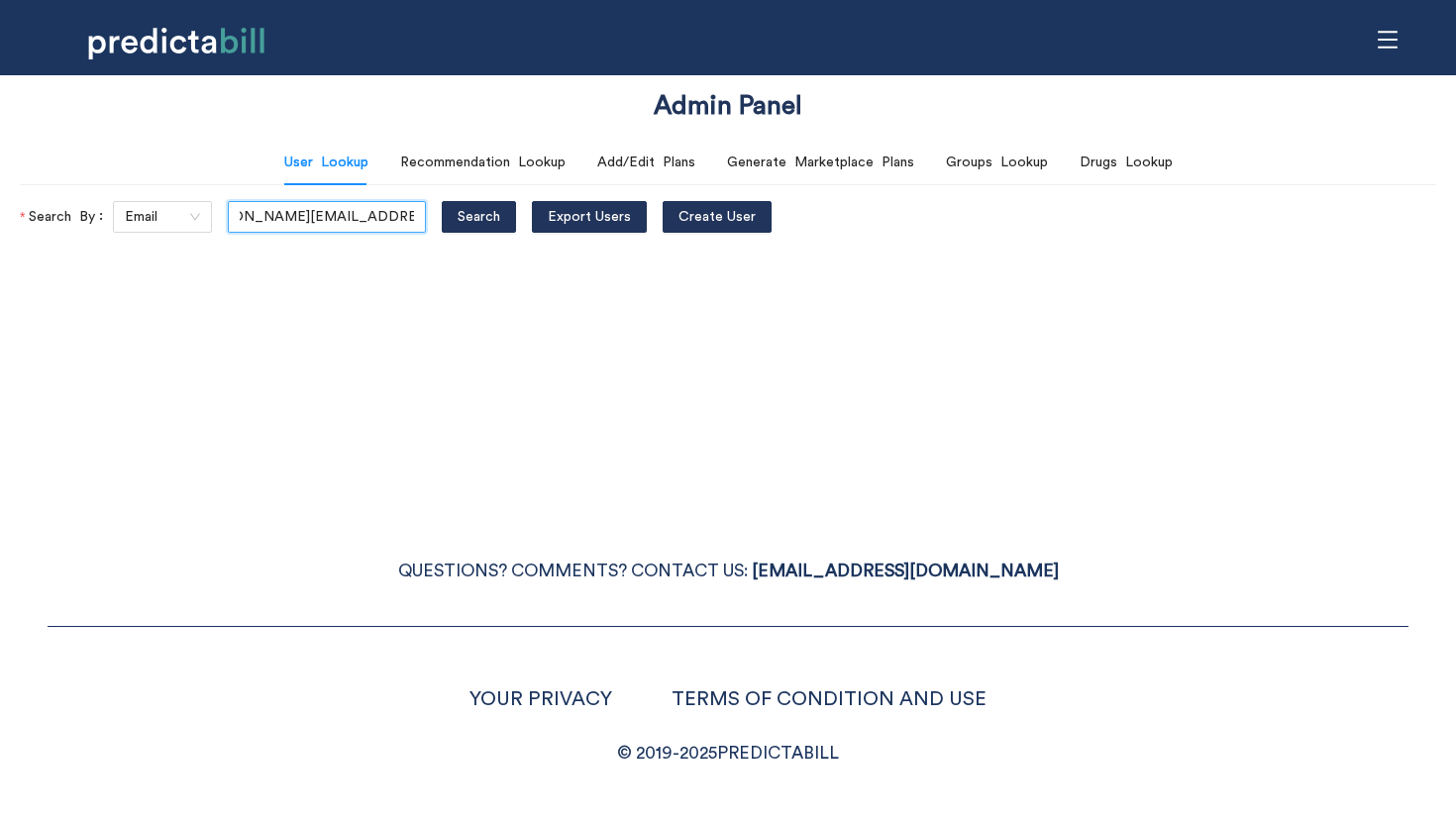 type on "[PERSON_NAME][EMAIL_ADDRESS][PERSON_NAME][DOMAIN_NAME]" 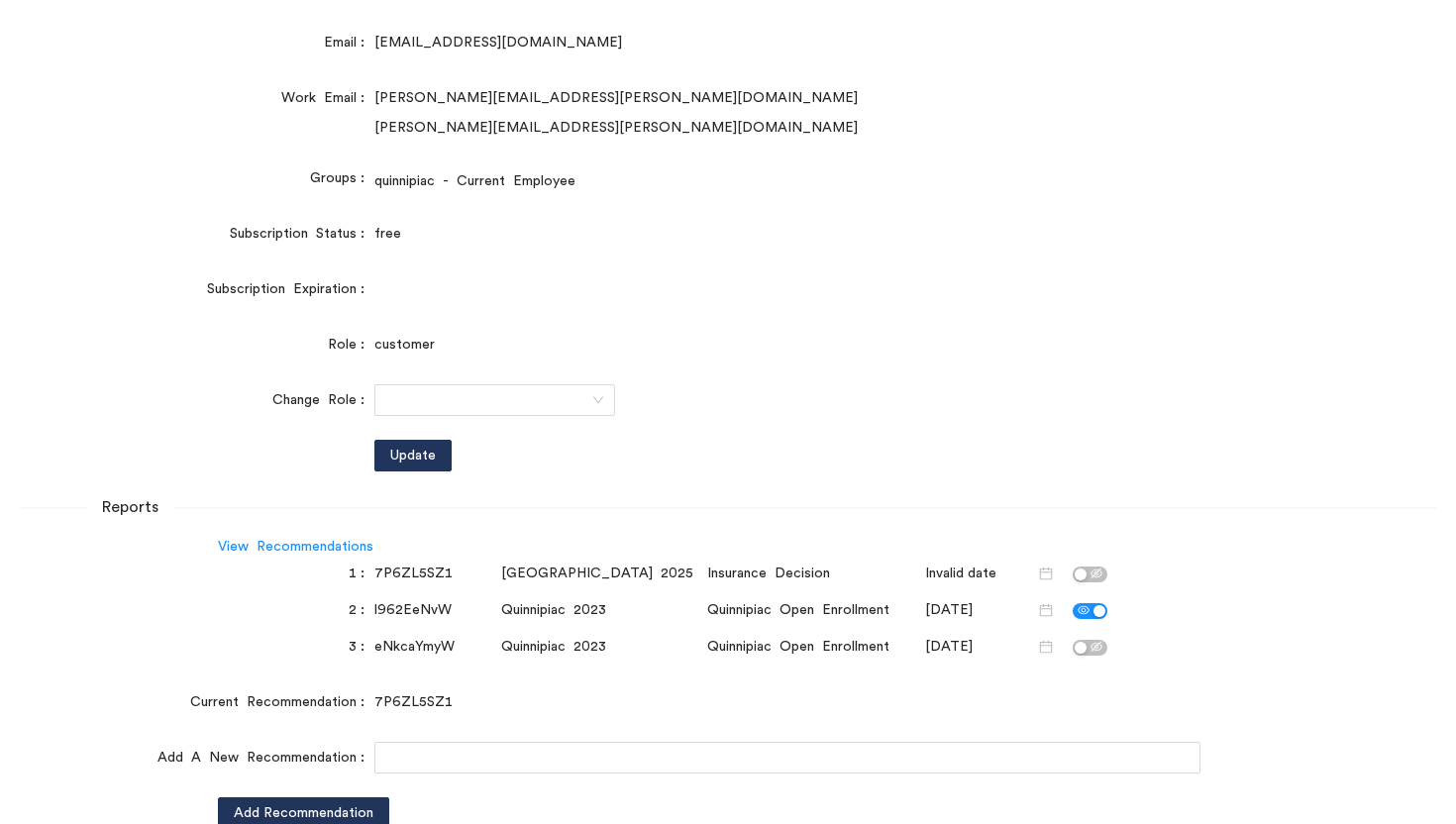 scroll, scrollTop: 343, scrollLeft: 0, axis: vertical 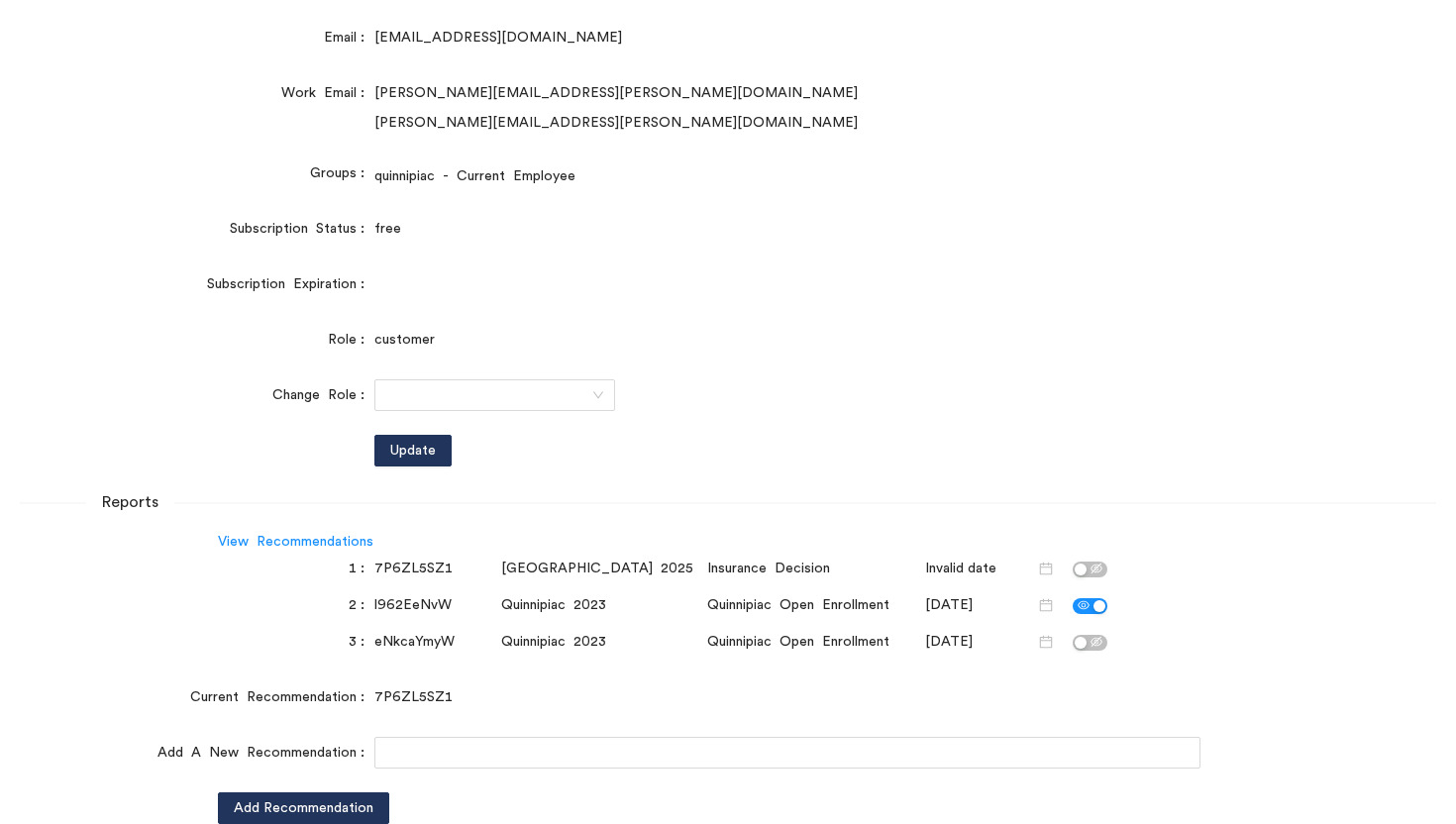 click on "7P6ZL5SZ1" at bounding box center (434, 568) 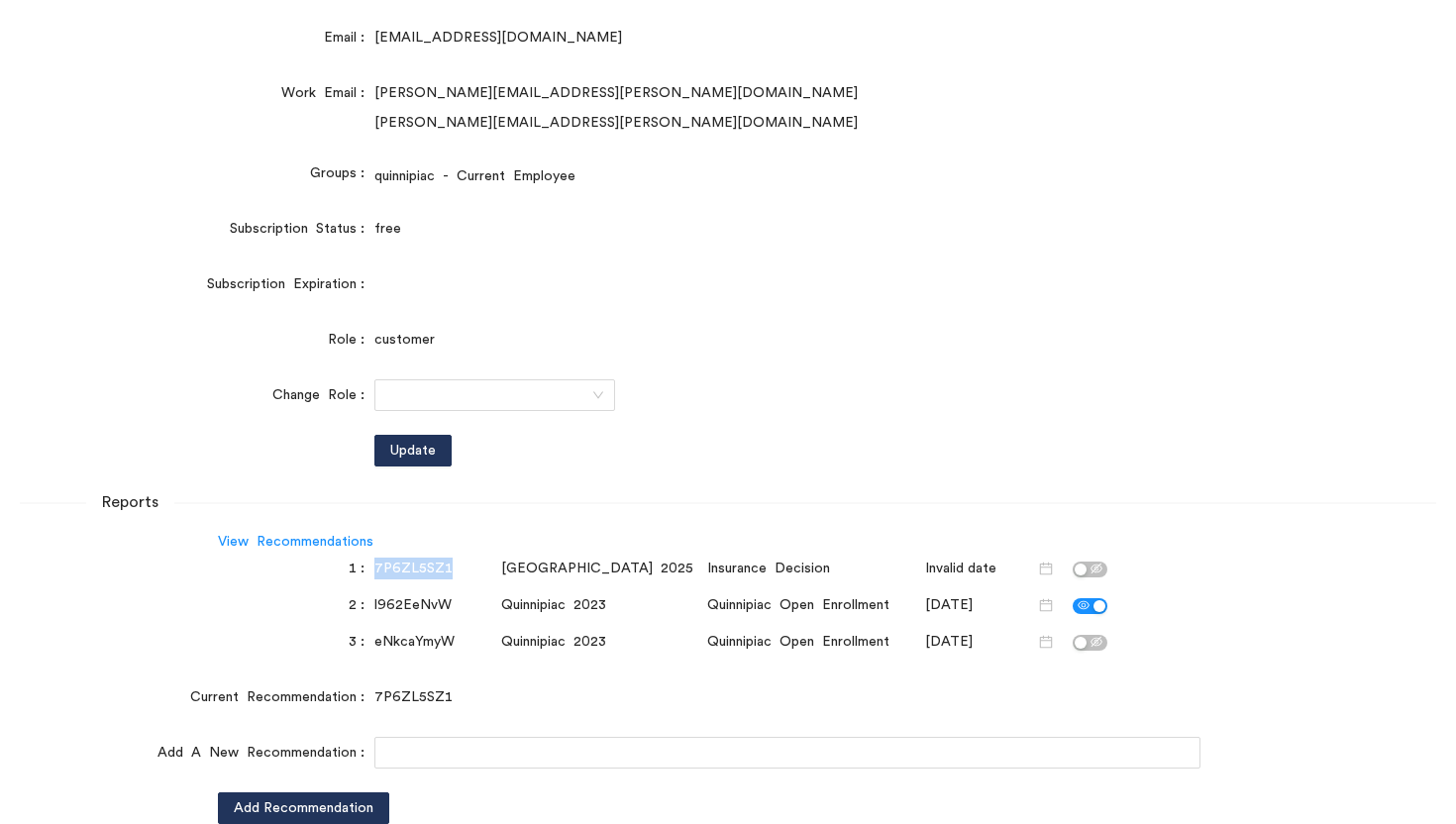 click on "7P6ZL5SZ1" at bounding box center [434, 568] 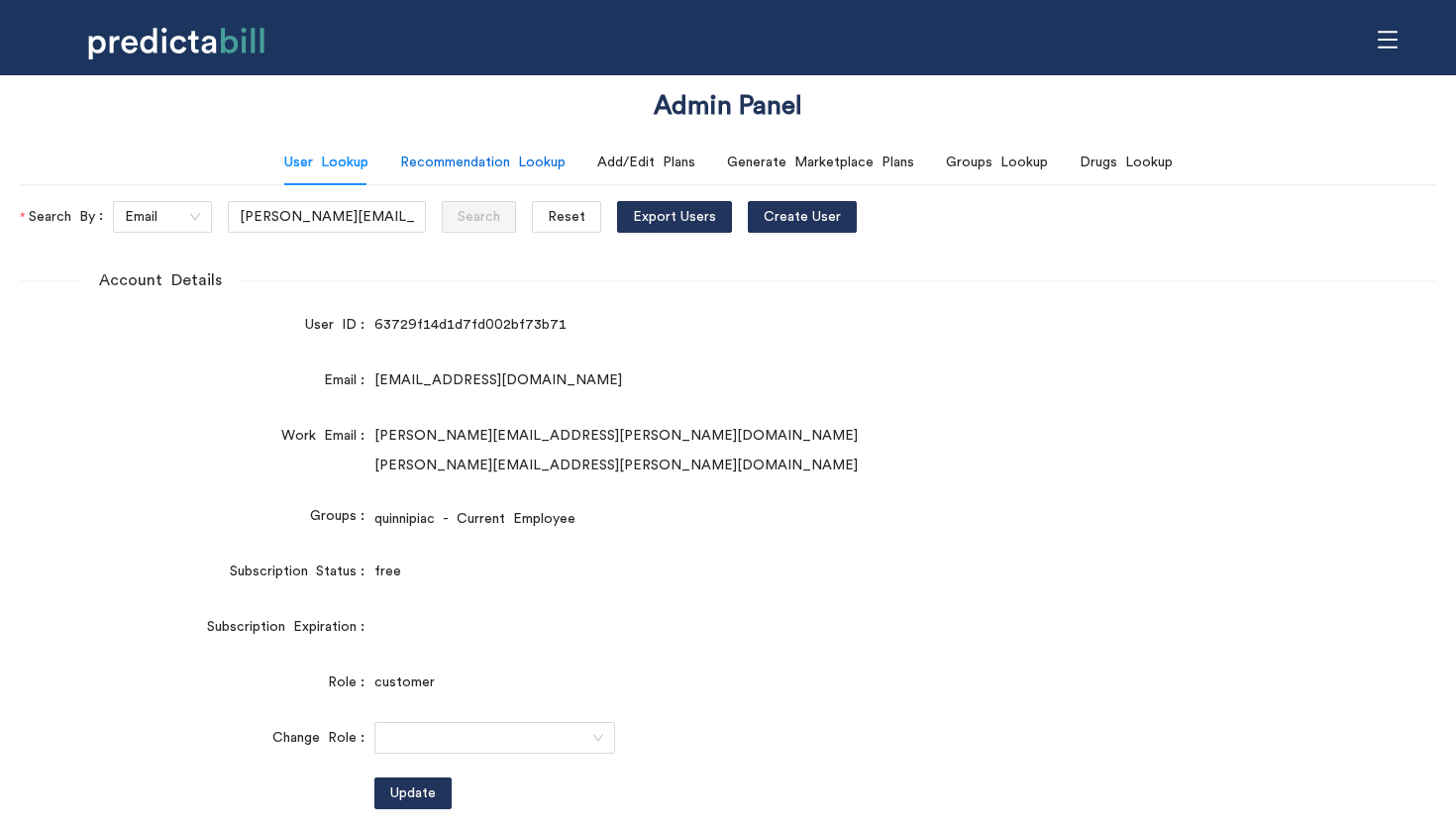 click on "Recommendation Lookup" at bounding box center (482, 162) 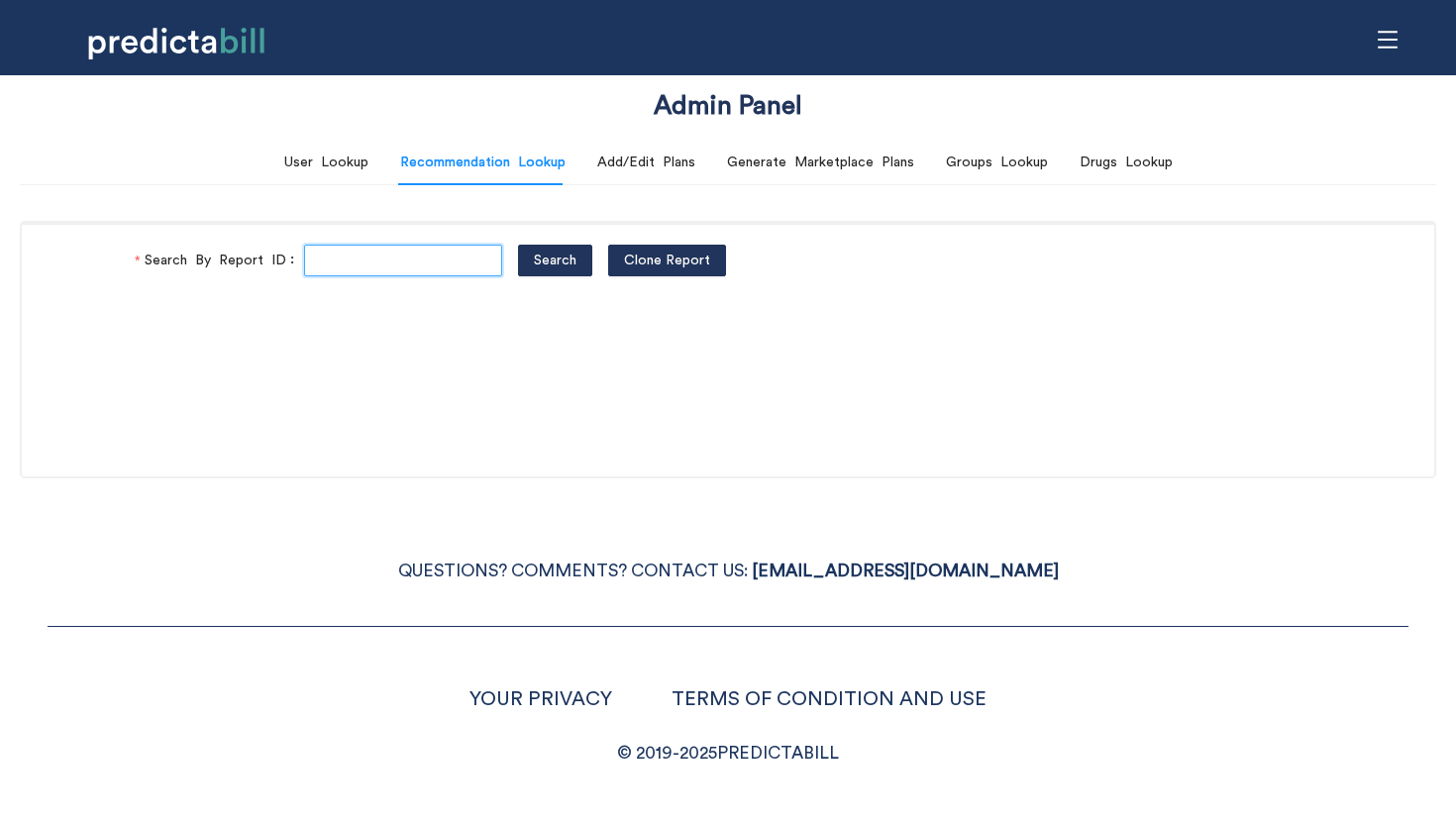 click on "Search By Report ID" at bounding box center (403, 260) 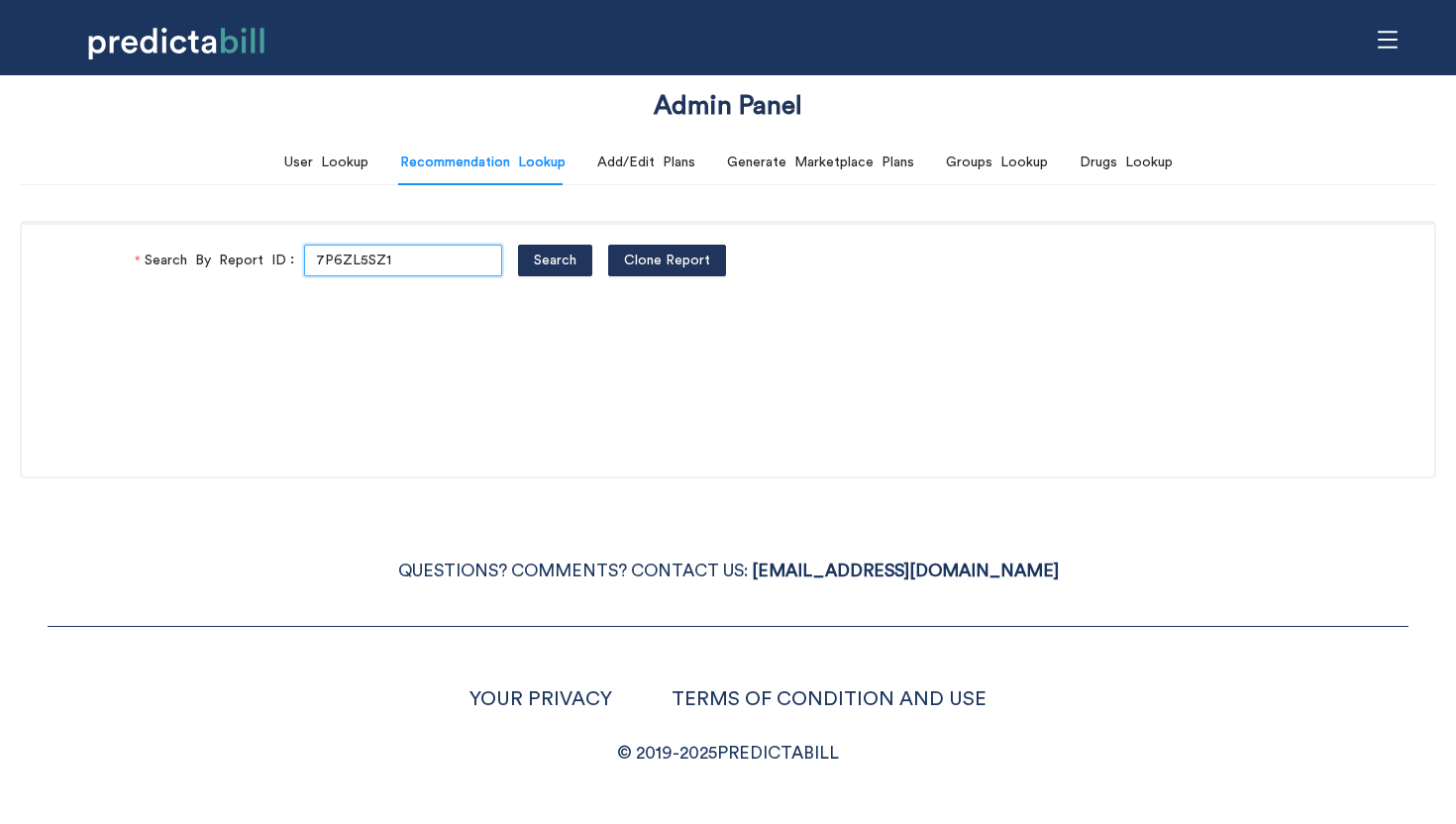 type on "7P6ZL5SZ1" 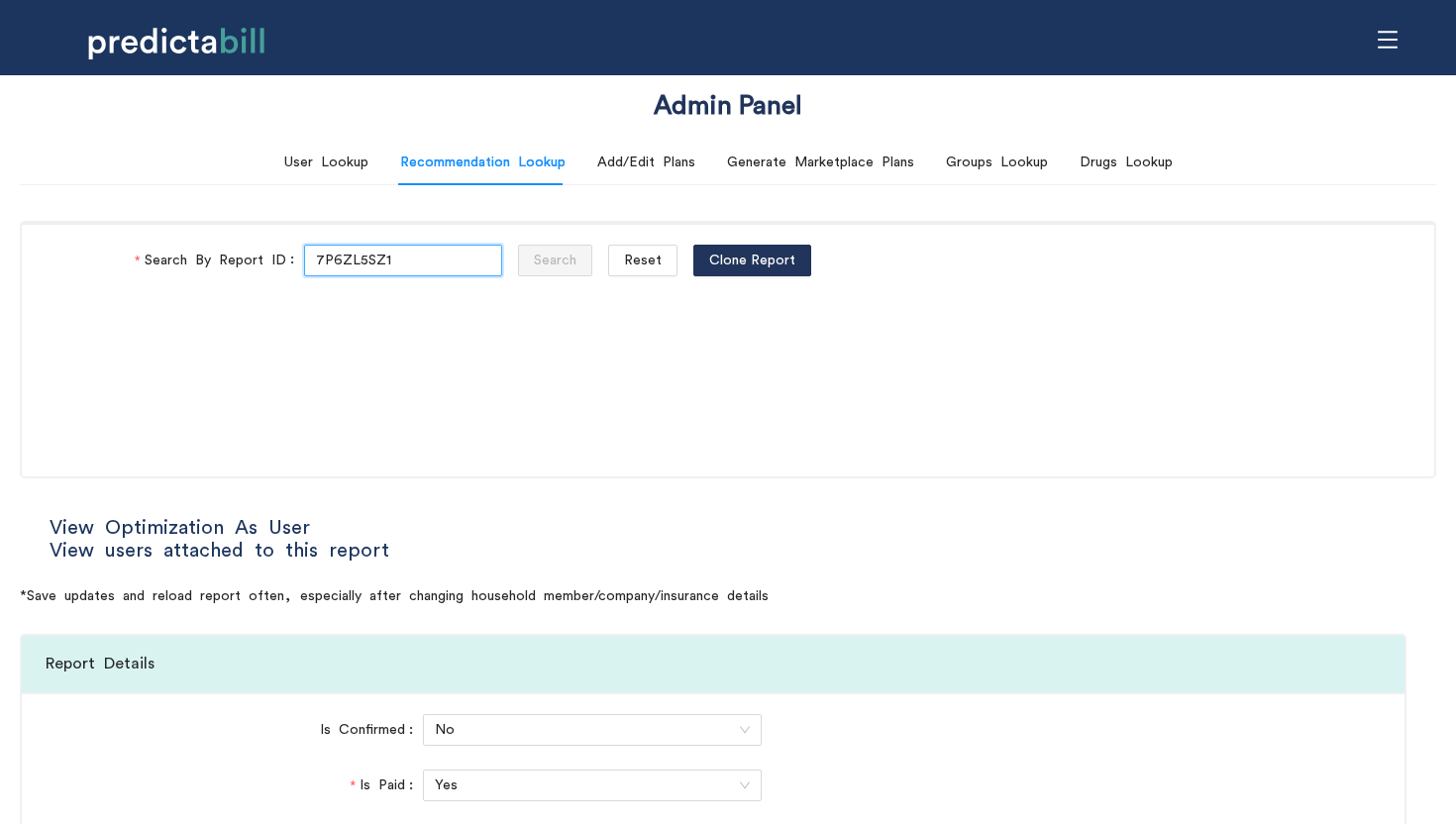 type on "National PPO" 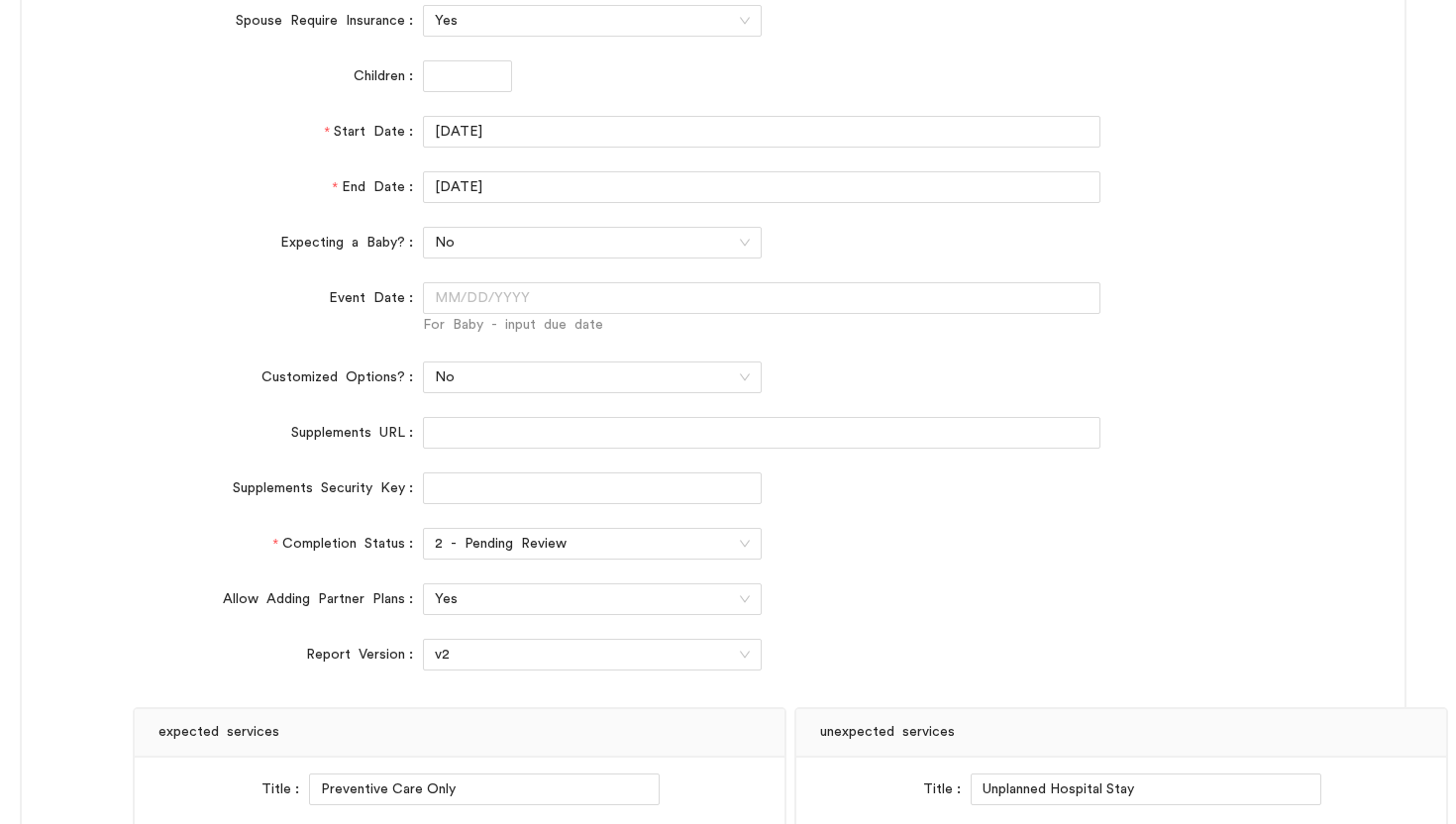 scroll, scrollTop: 1250, scrollLeft: 0, axis: vertical 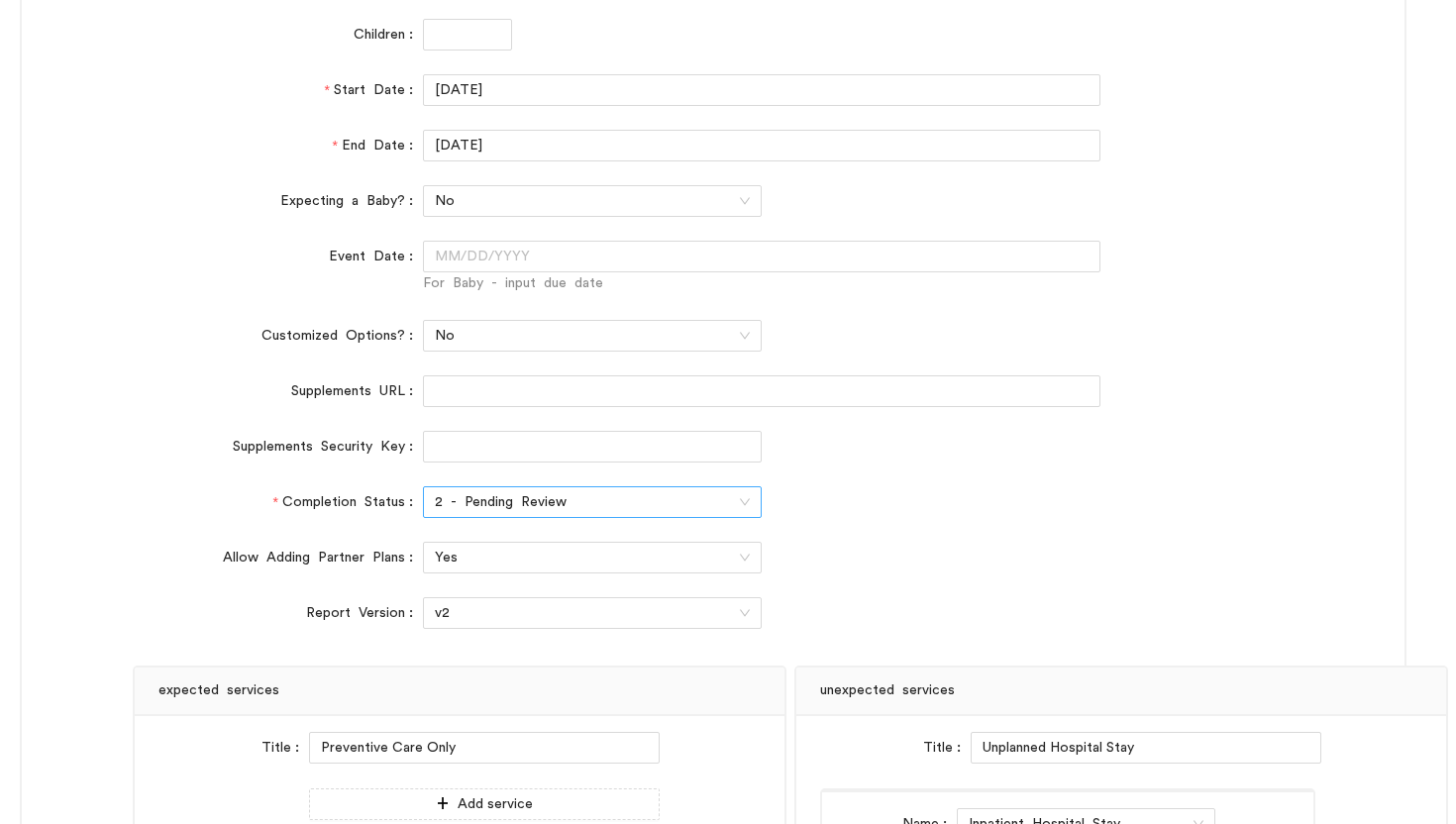click on "2 - Pending Review" at bounding box center (592, 502) 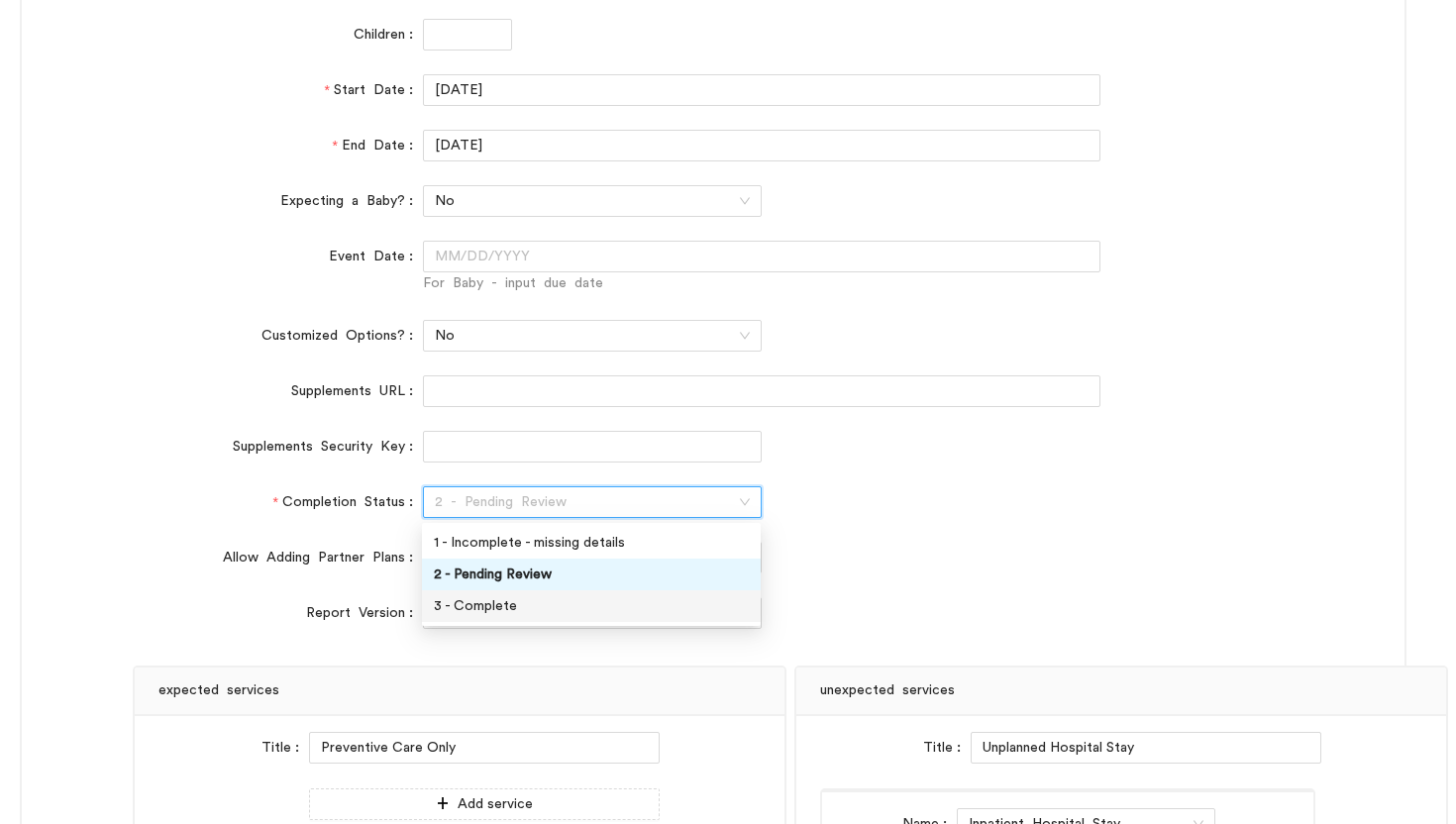 click on "3 - Complete" at bounding box center (591, 606) 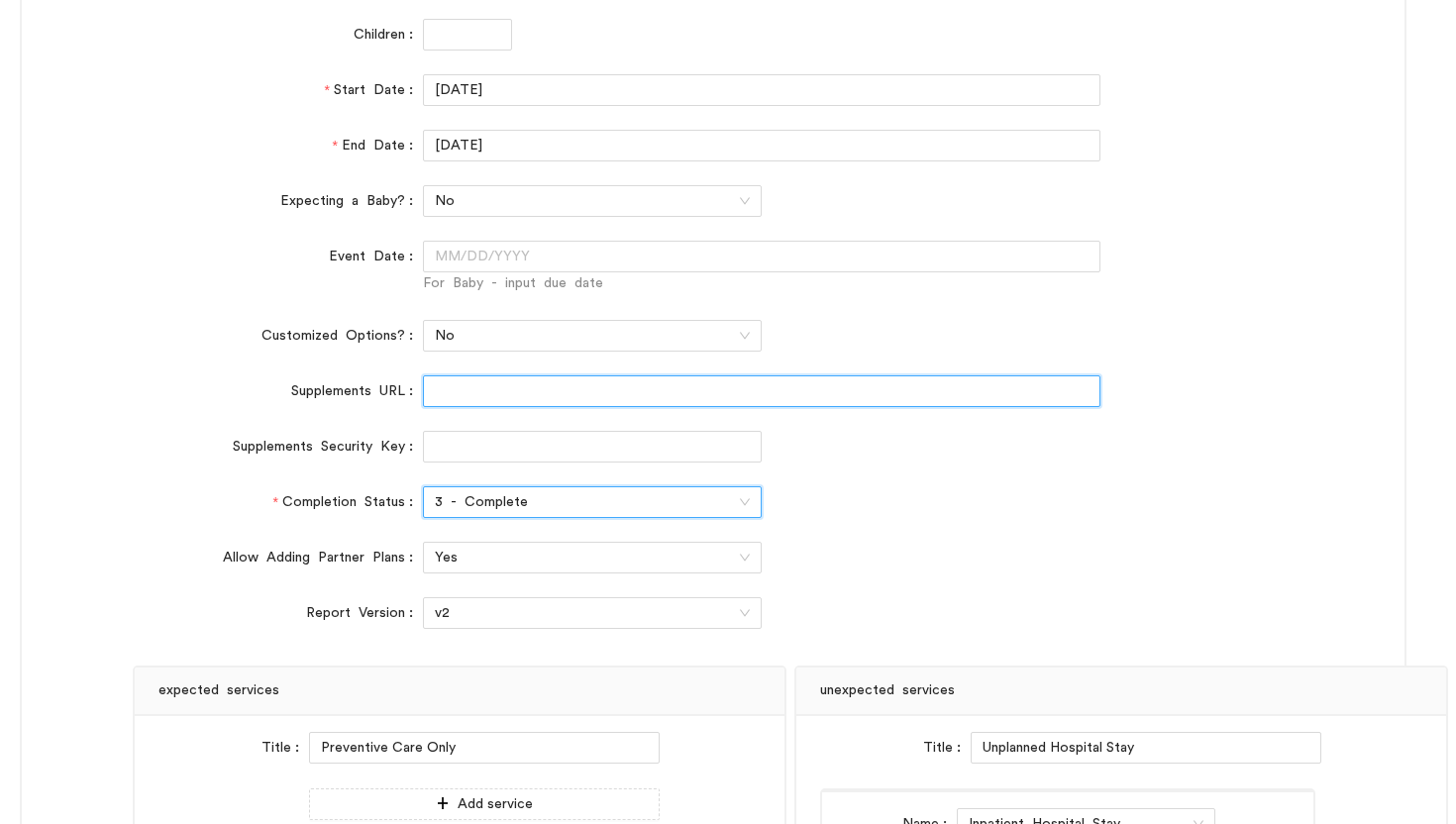 click on "Supplements URL" at bounding box center (762, 391) 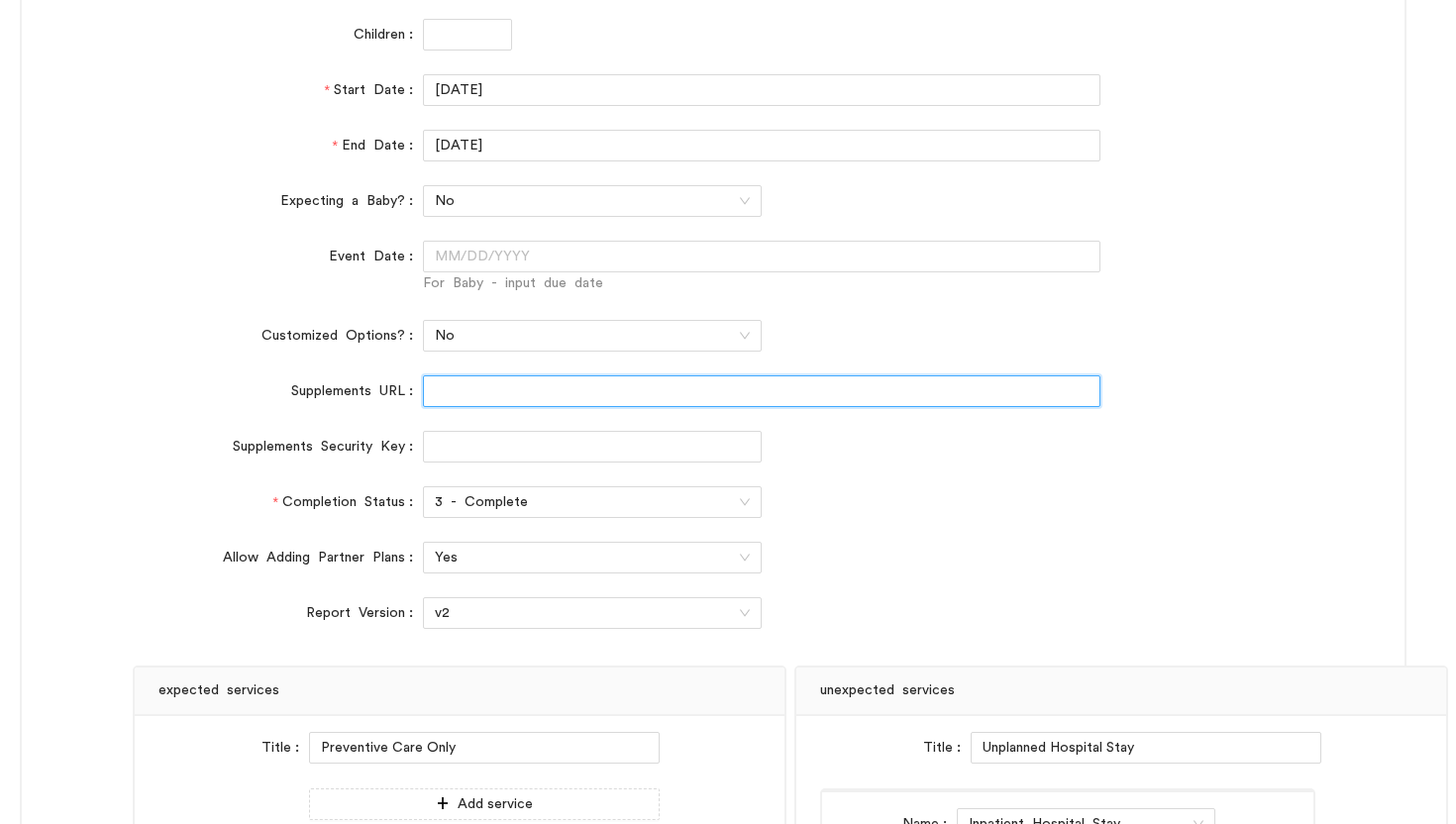 click on "Update" at bounding box center (521, 7390) 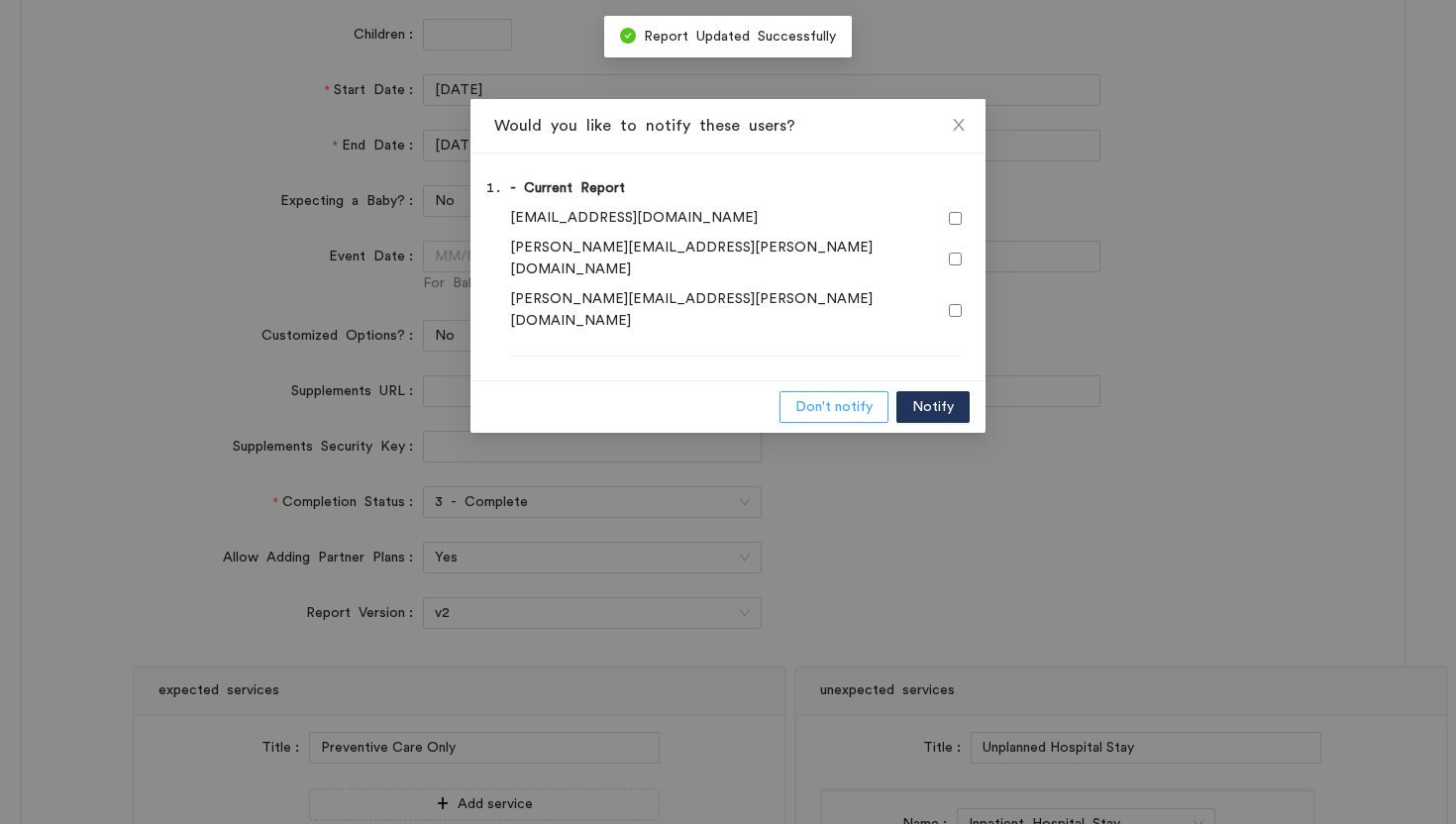 click on "Don't notify" at bounding box center (834, 407) 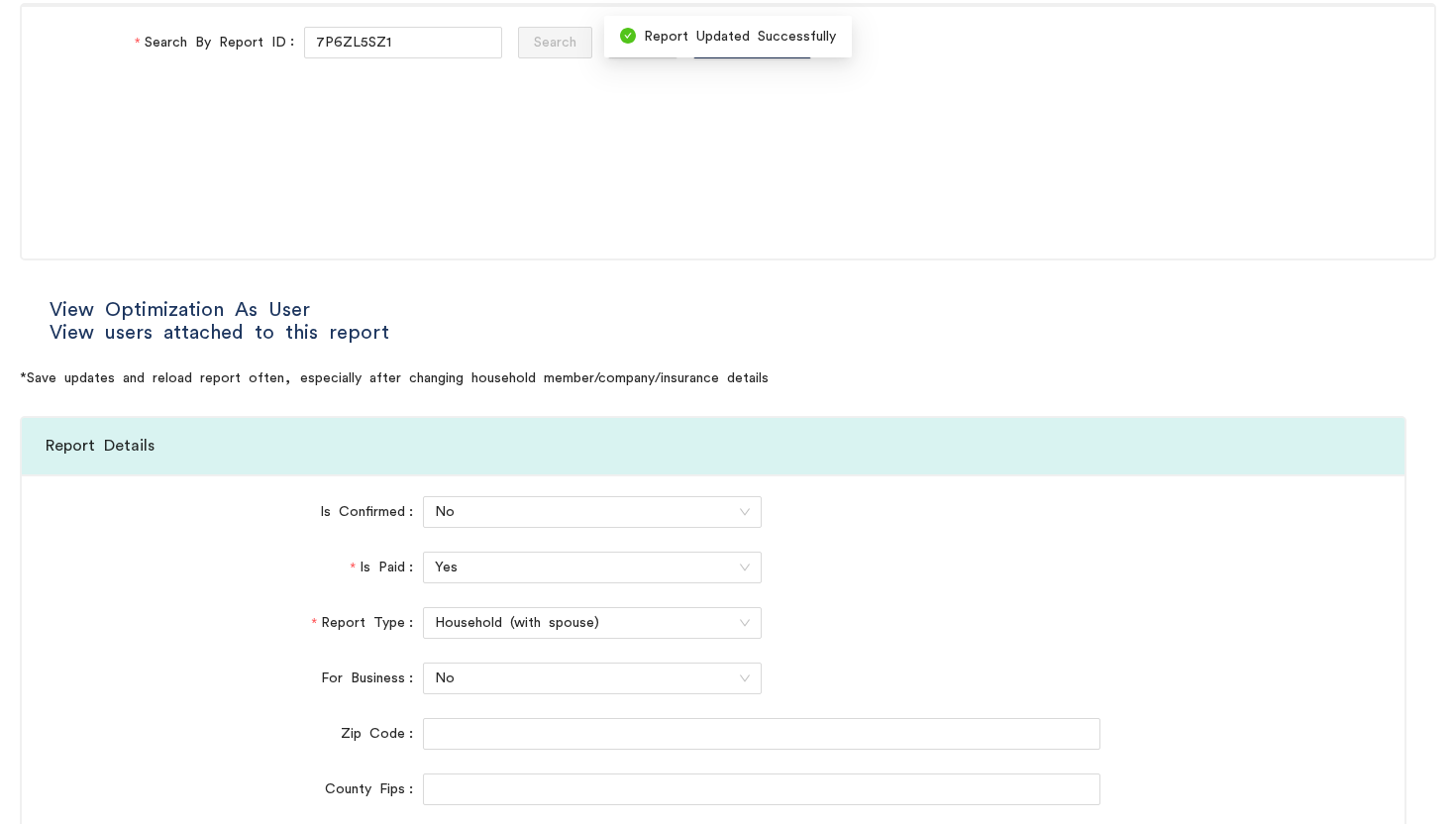scroll, scrollTop: 0, scrollLeft: 0, axis: both 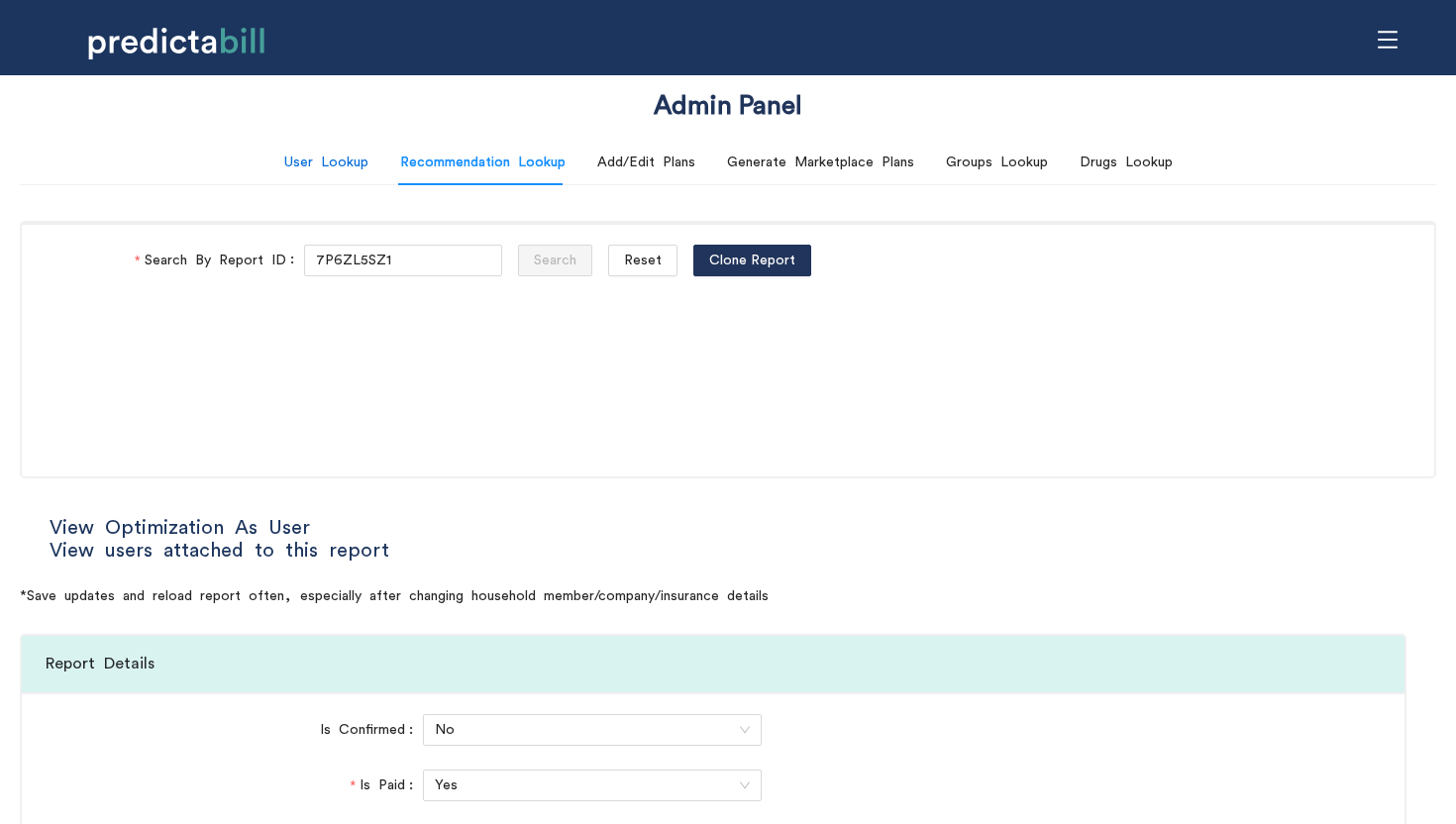 click on "User Lookup" at bounding box center [326, 162] 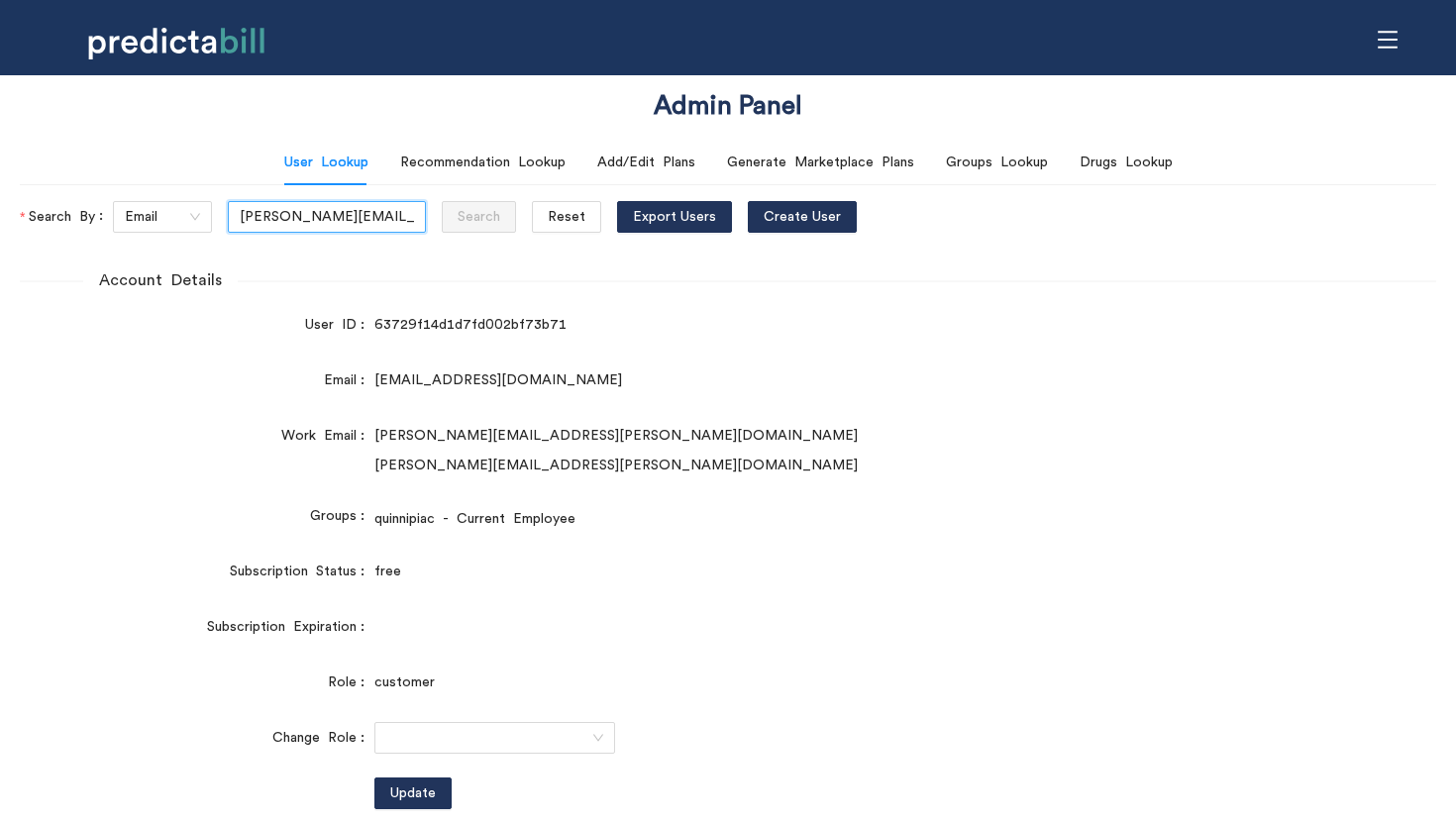 click on "[PERSON_NAME][EMAIL_ADDRESS][PERSON_NAME][DOMAIN_NAME]" at bounding box center [327, 217] 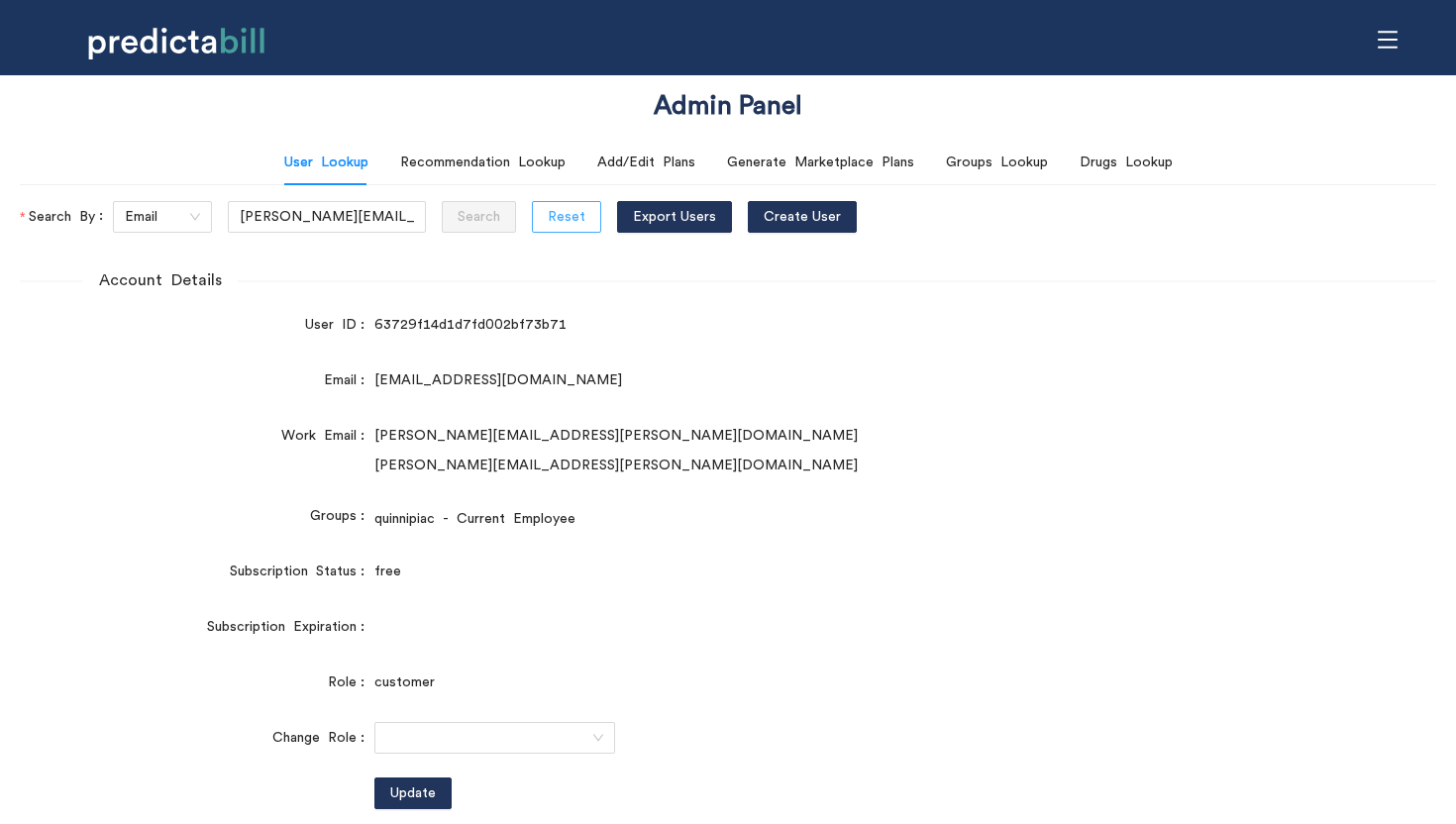 click on "Reset" at bounding box center [567, 217] 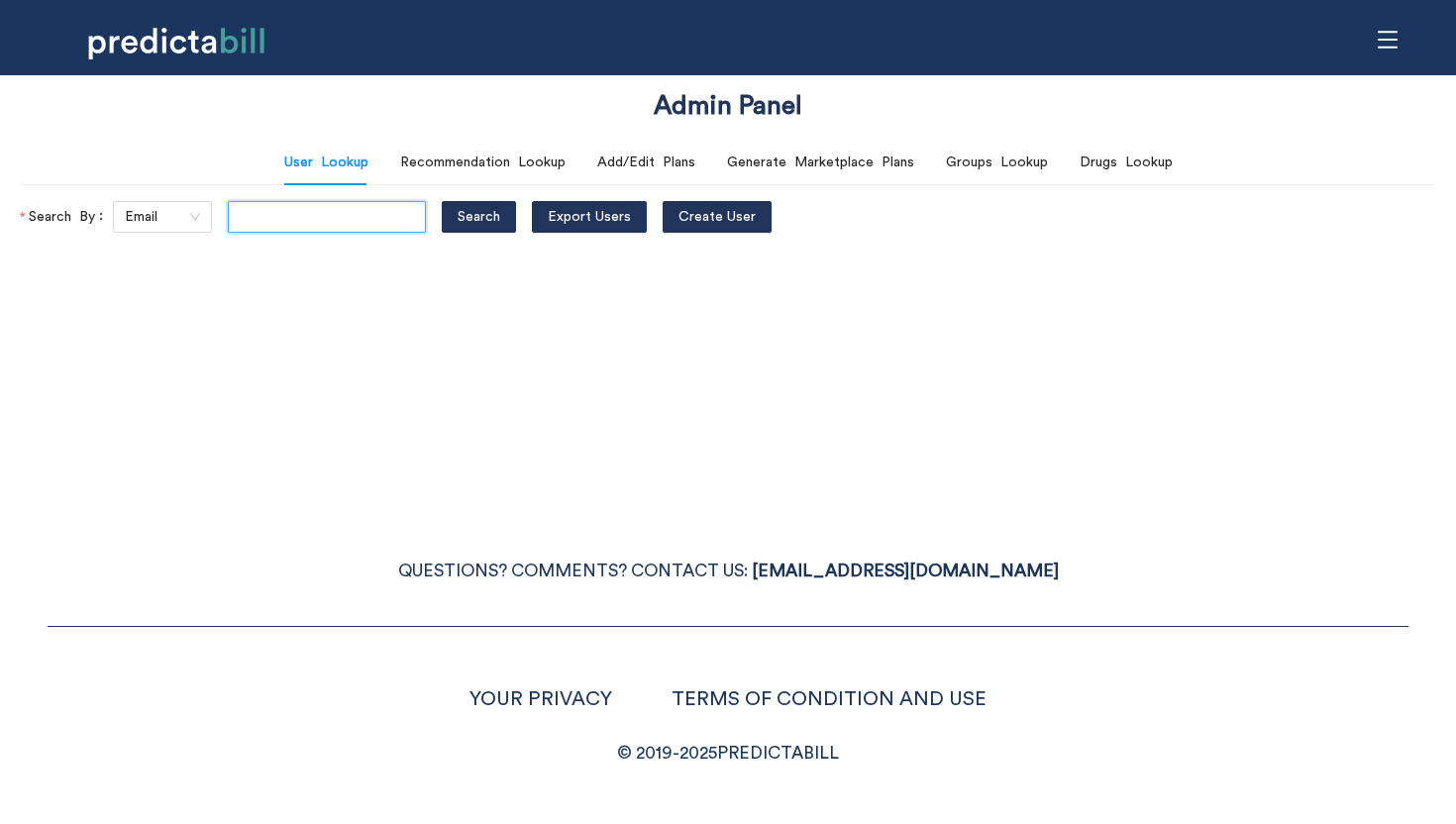 click at bounding box center (327, 217) 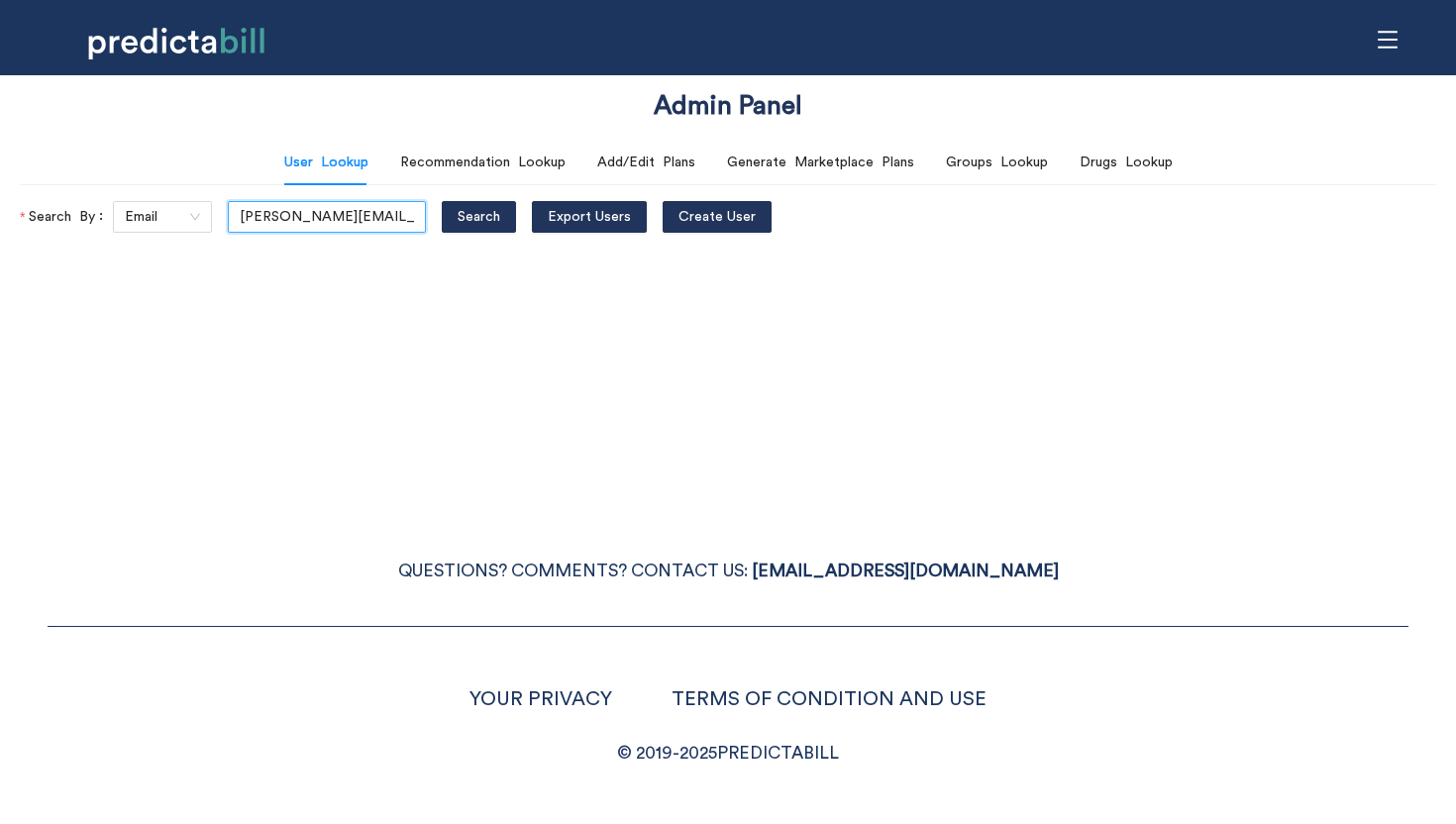scroll, scrollTop: 0, scrollLeft: 48, axis: horizontal 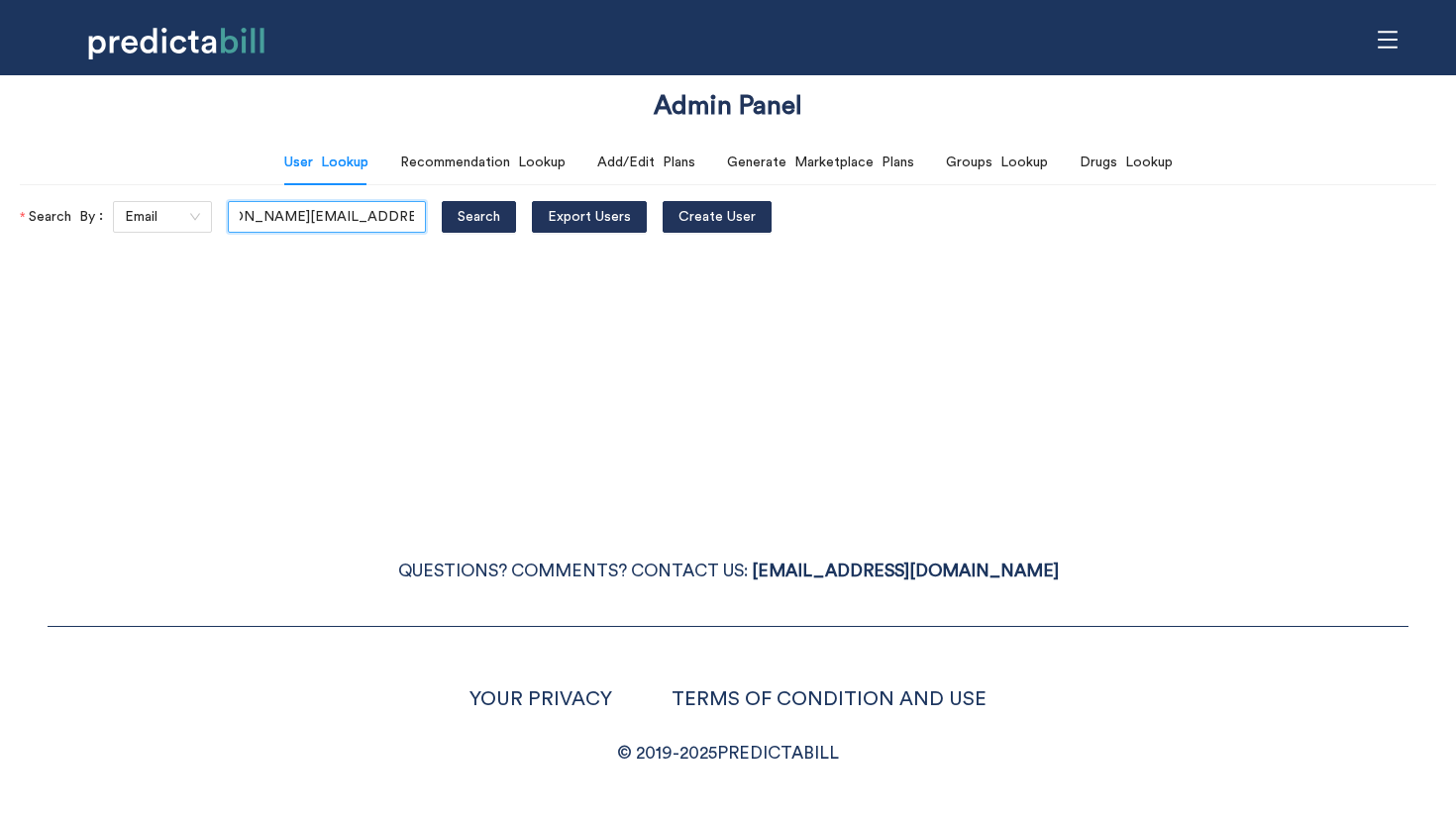 type on "[PERSON_NAME][EMAIL_ADDRESS][PERSON_NAME][DOMAIN_NAME]" 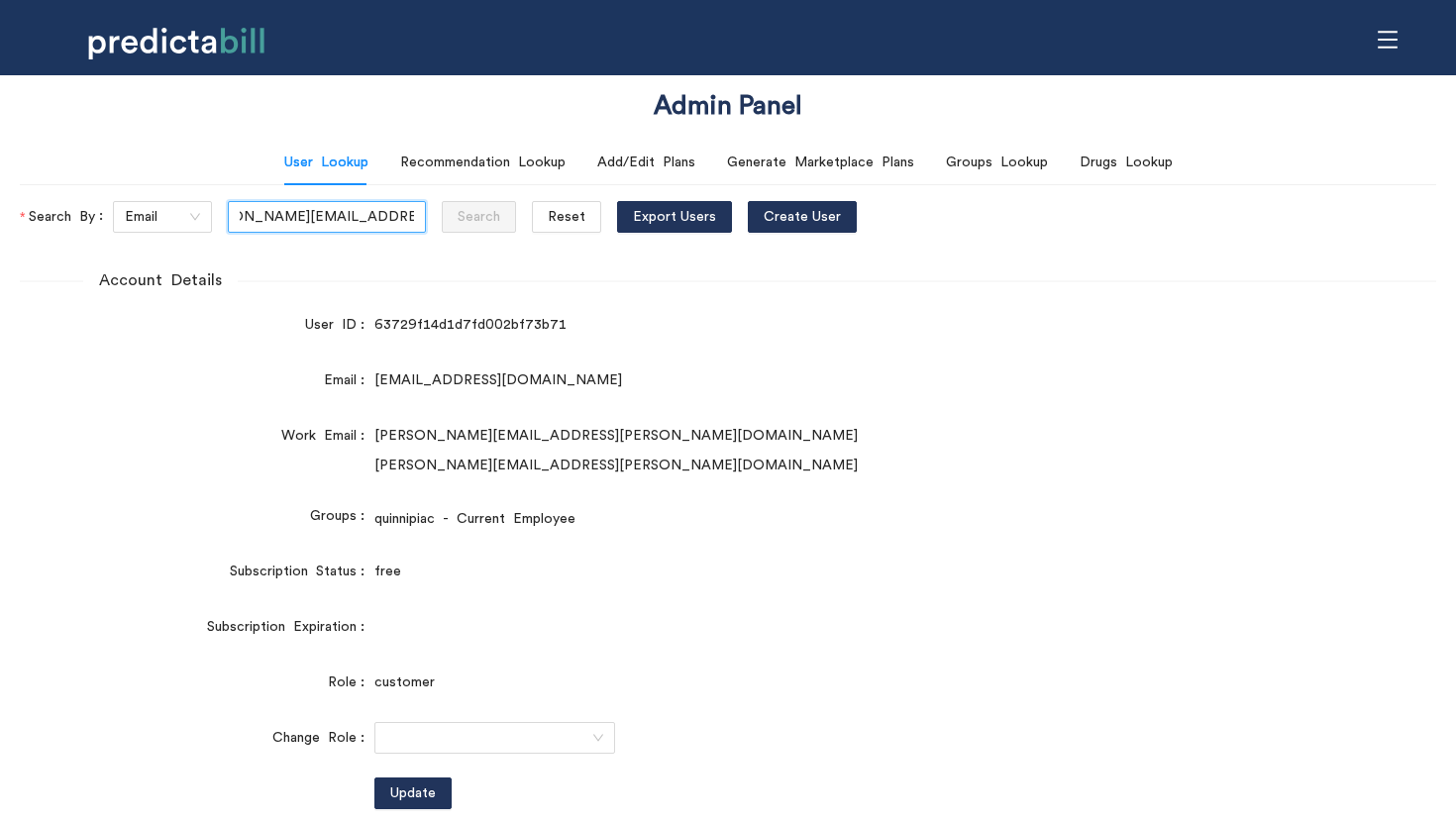 scroll, scrollTop: 0, scrollLeft: 0, axis: both 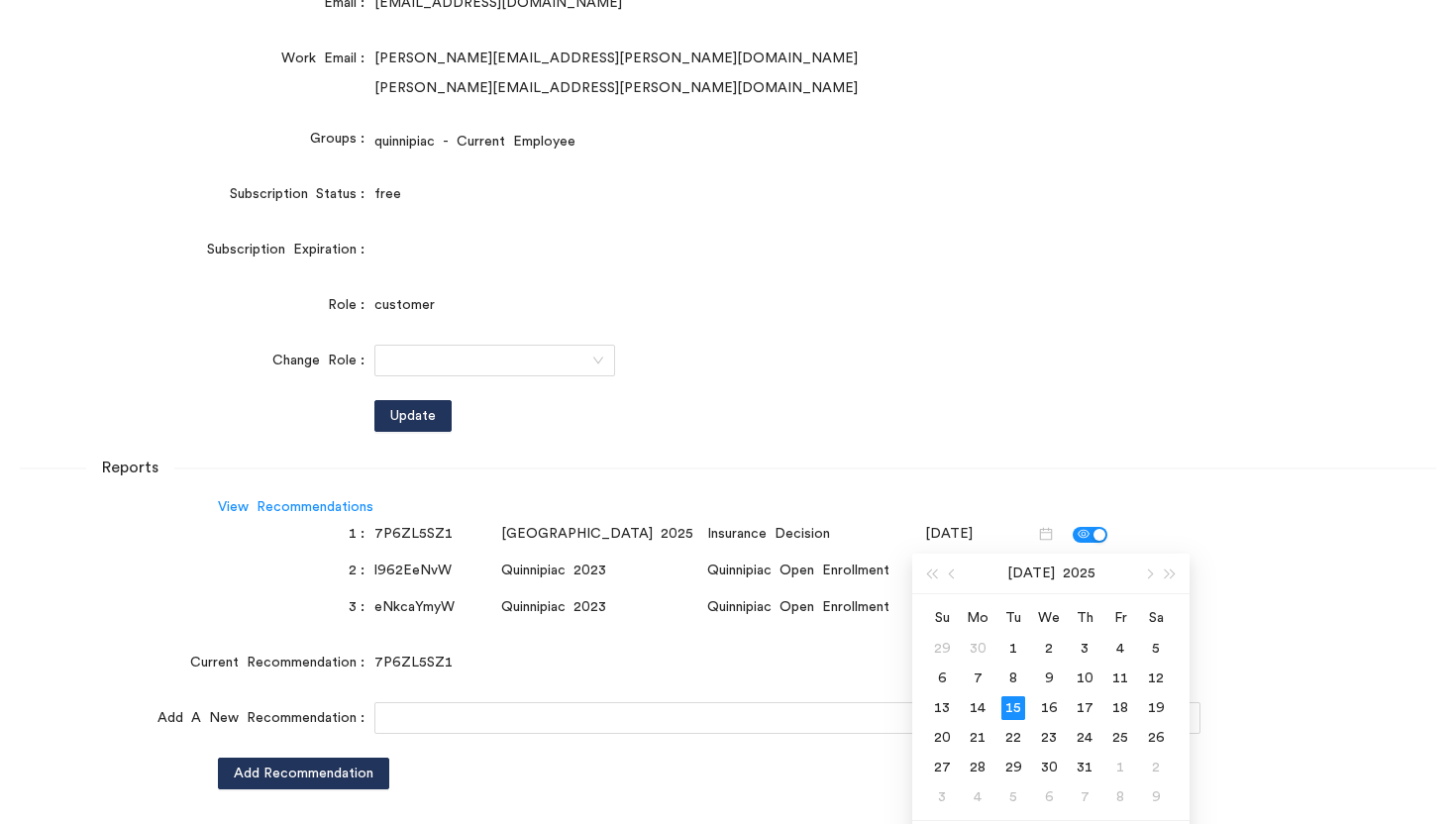 click on "[DATE]" at bounding box center [980, 534] 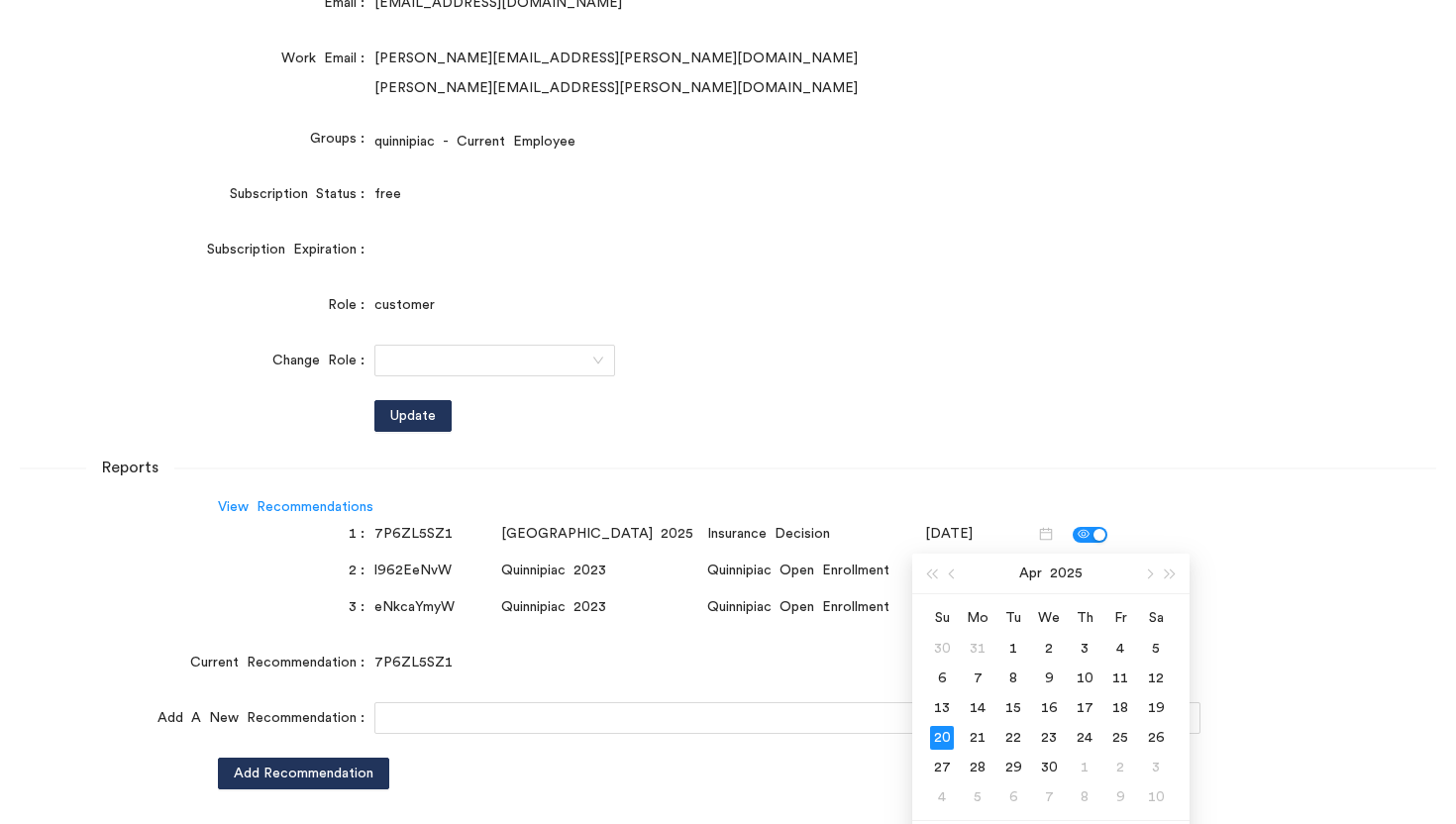 type on "[DATE]" 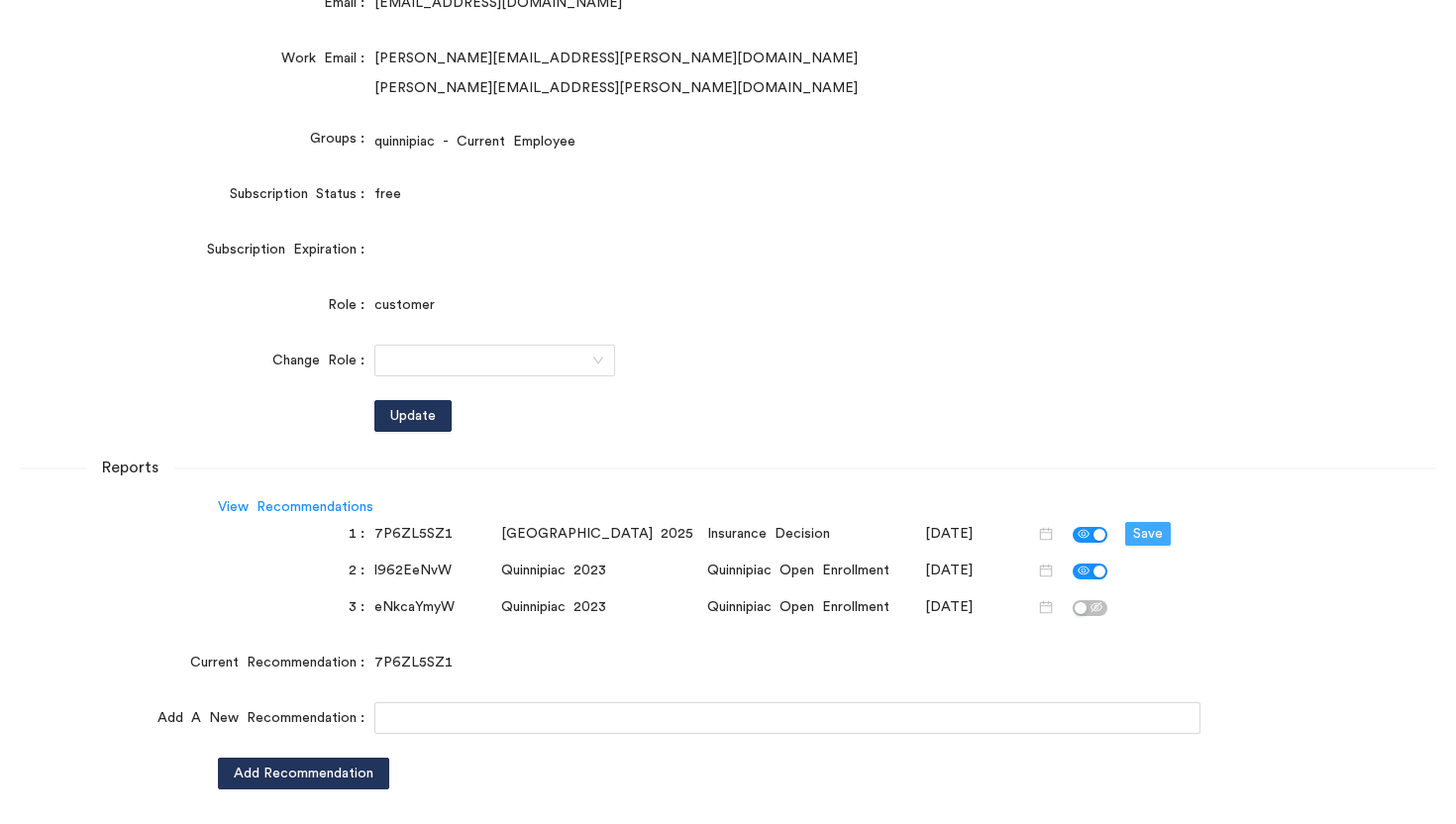 click on "Save" at bounding box center [1148, 534] 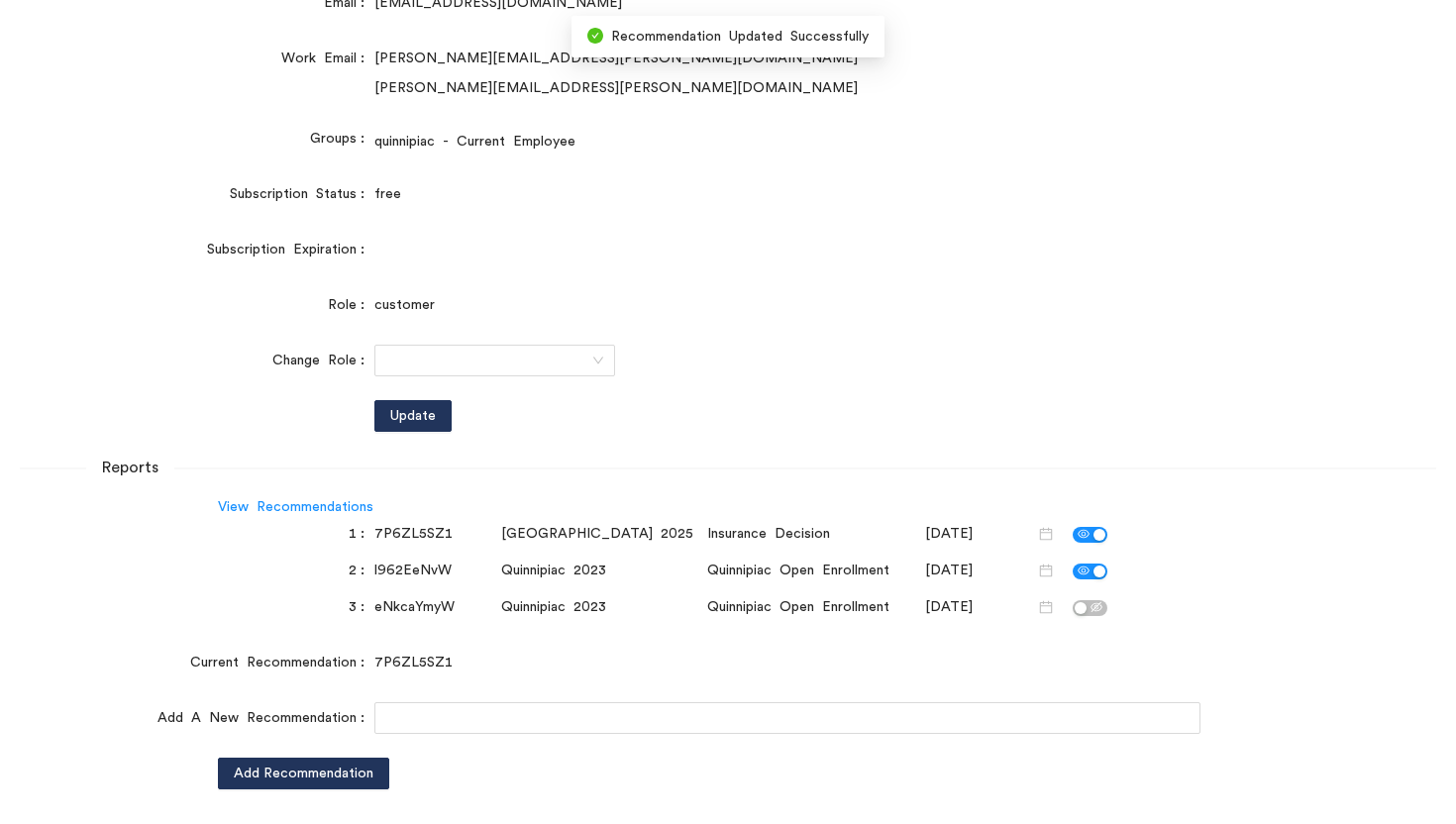 click at bounding box center (1099, 535) 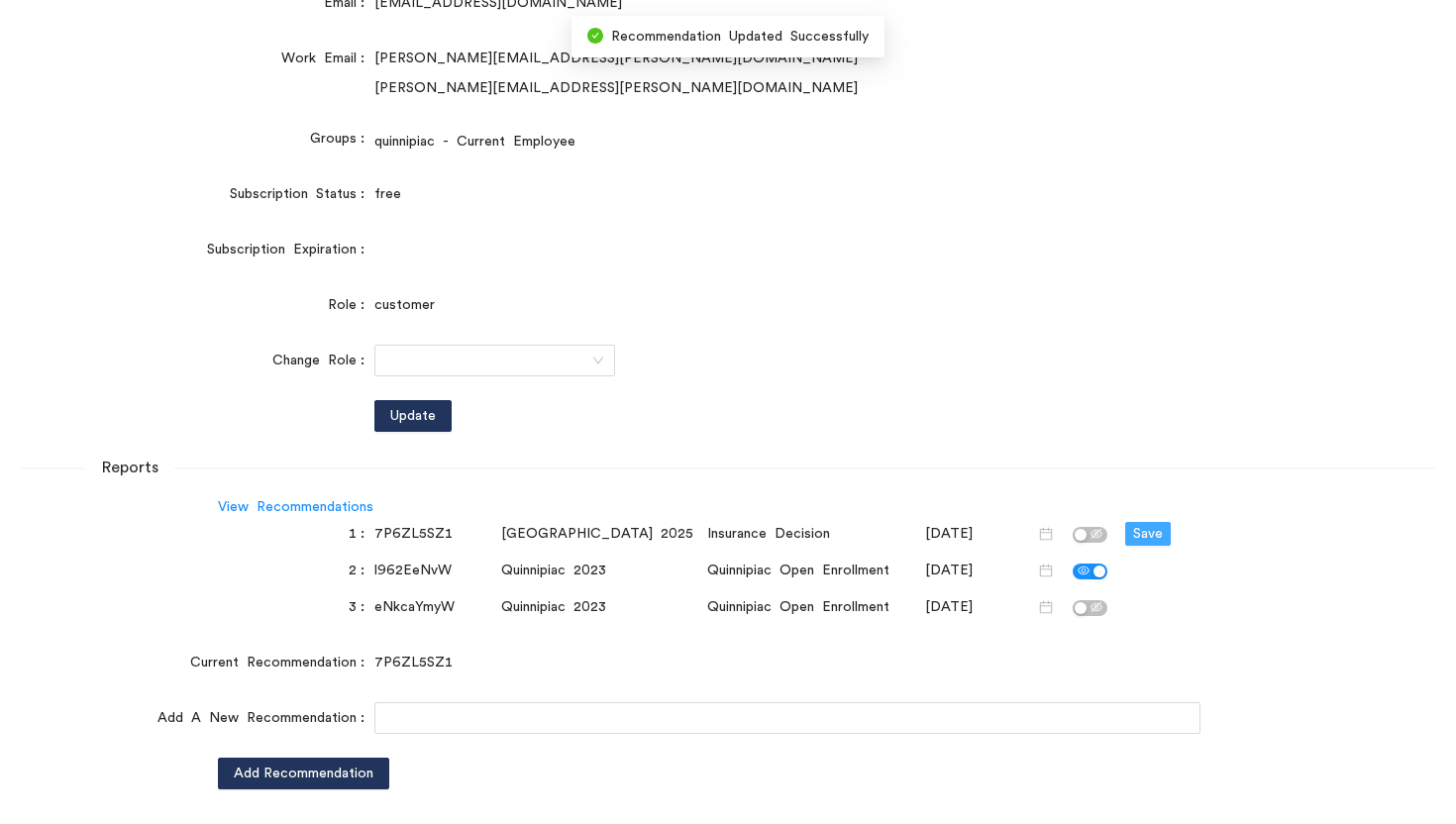 click on "Save" at bounding box center (1148, 534) 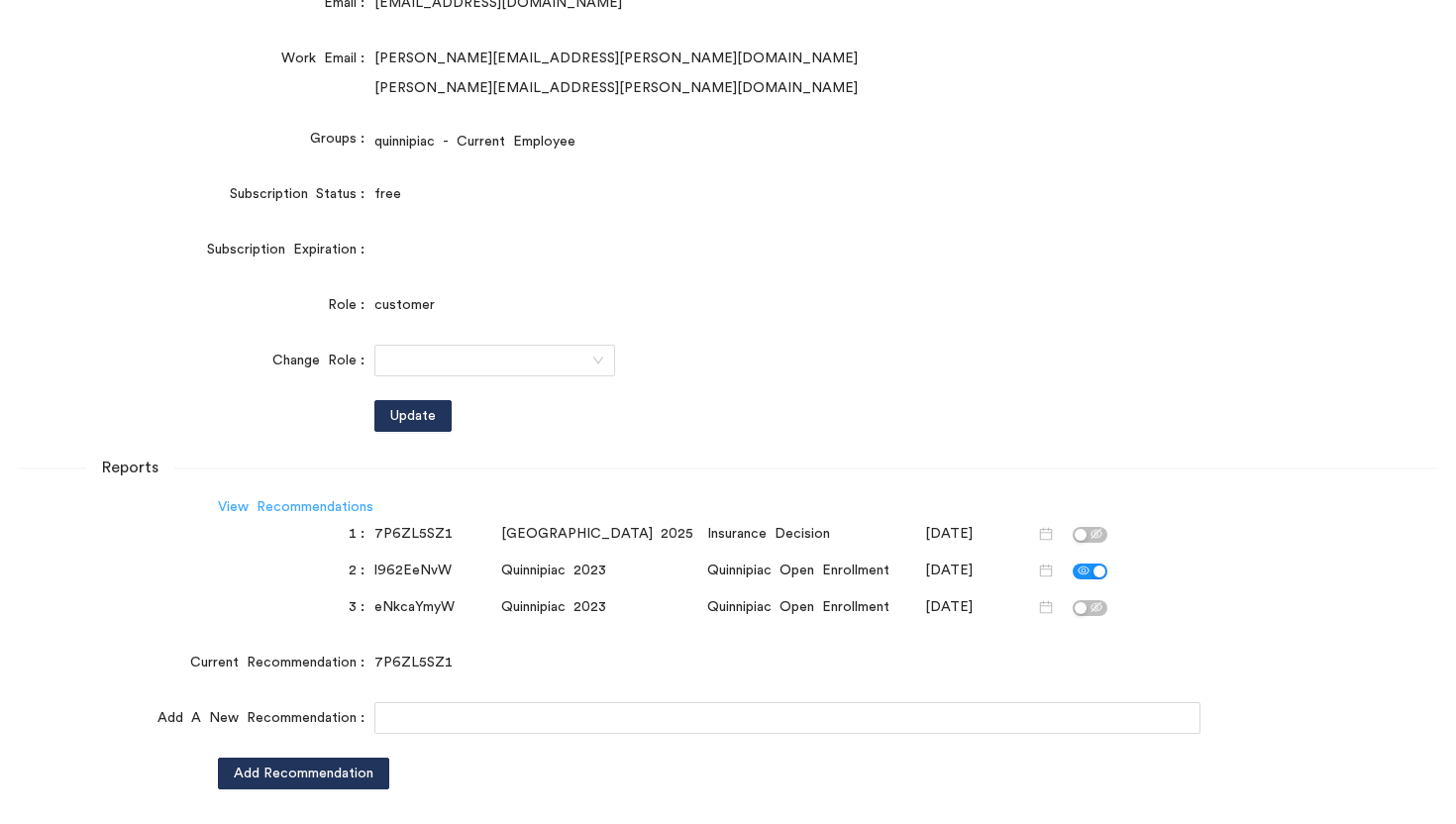click on "View Recommendations" at bounding box center (295, 507) 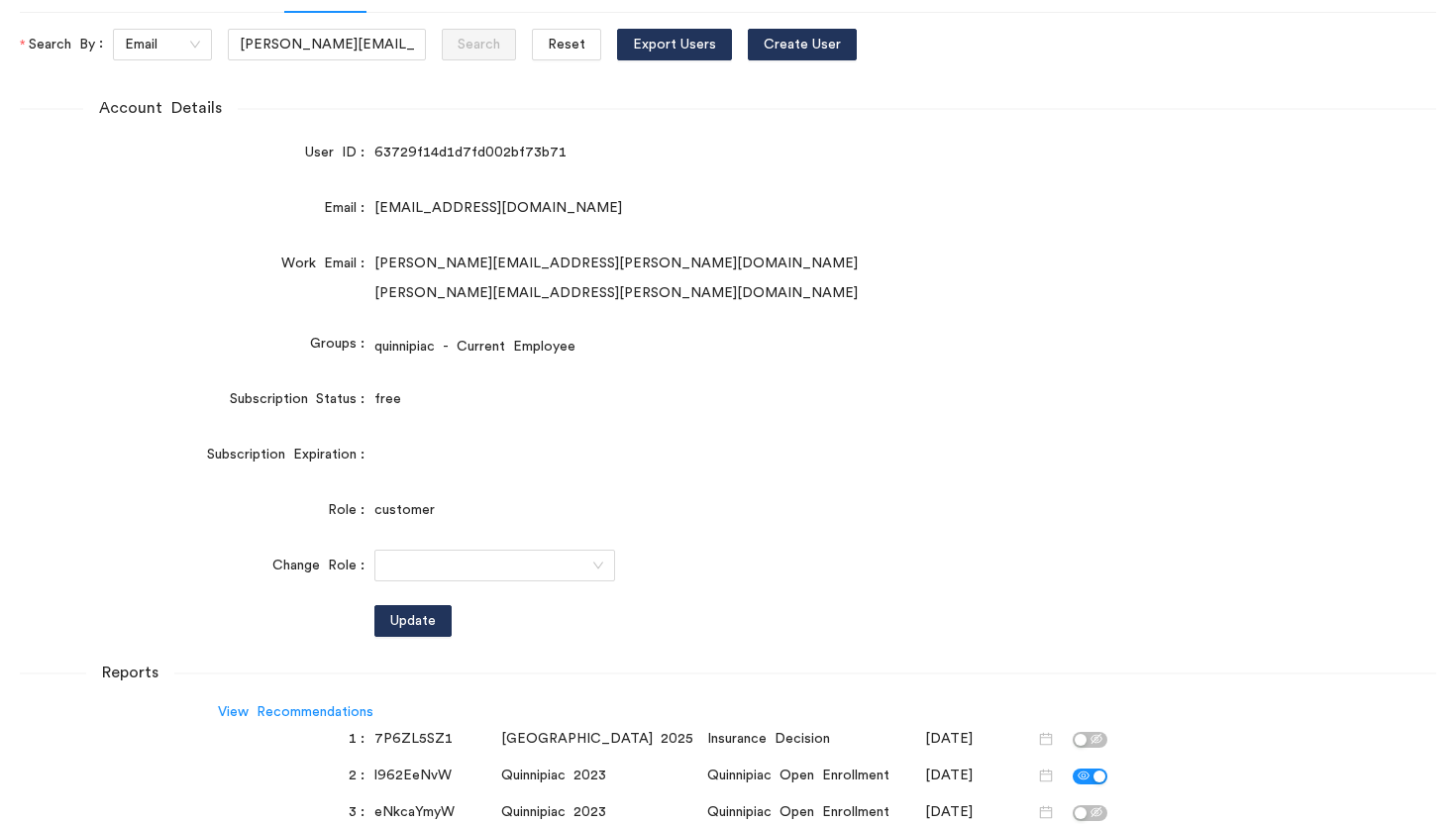scroll, scrollTop: 0, scrollLeft: 0, axis: both 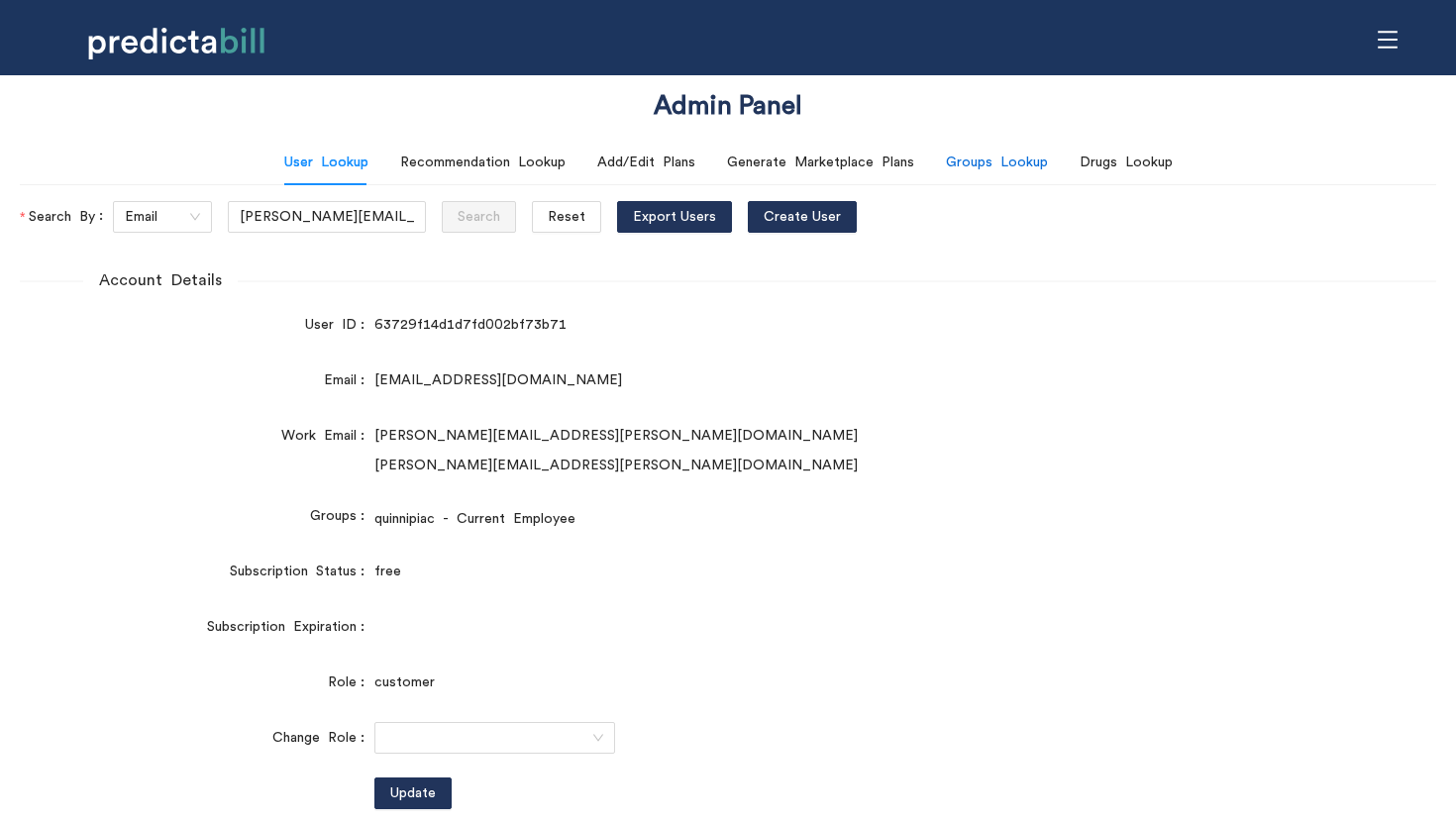 click on "Groups Lookup" at bounding box center [996, 162] 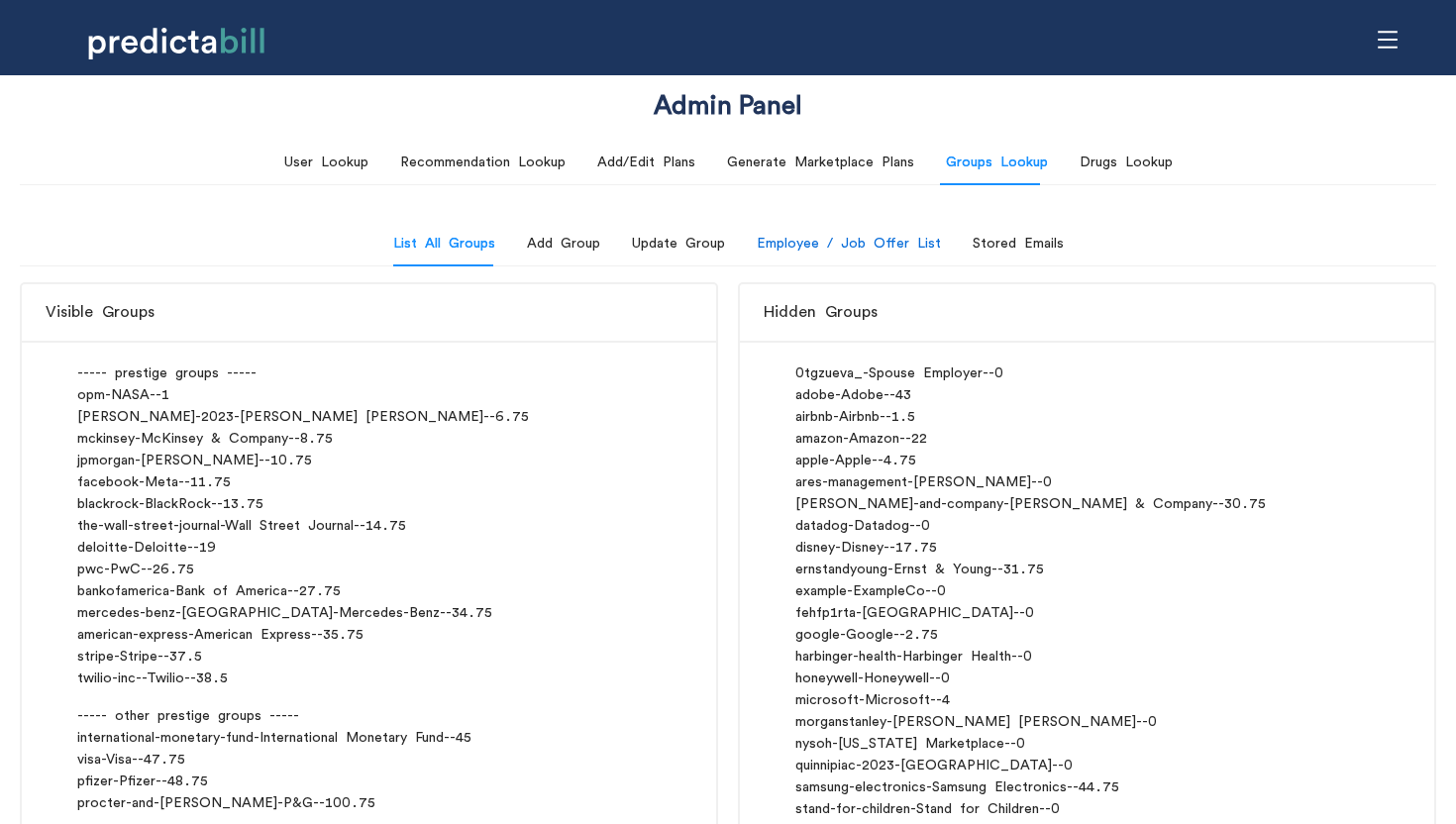 click on "Employee / Job Offer List" at bounding box center (849, 244) 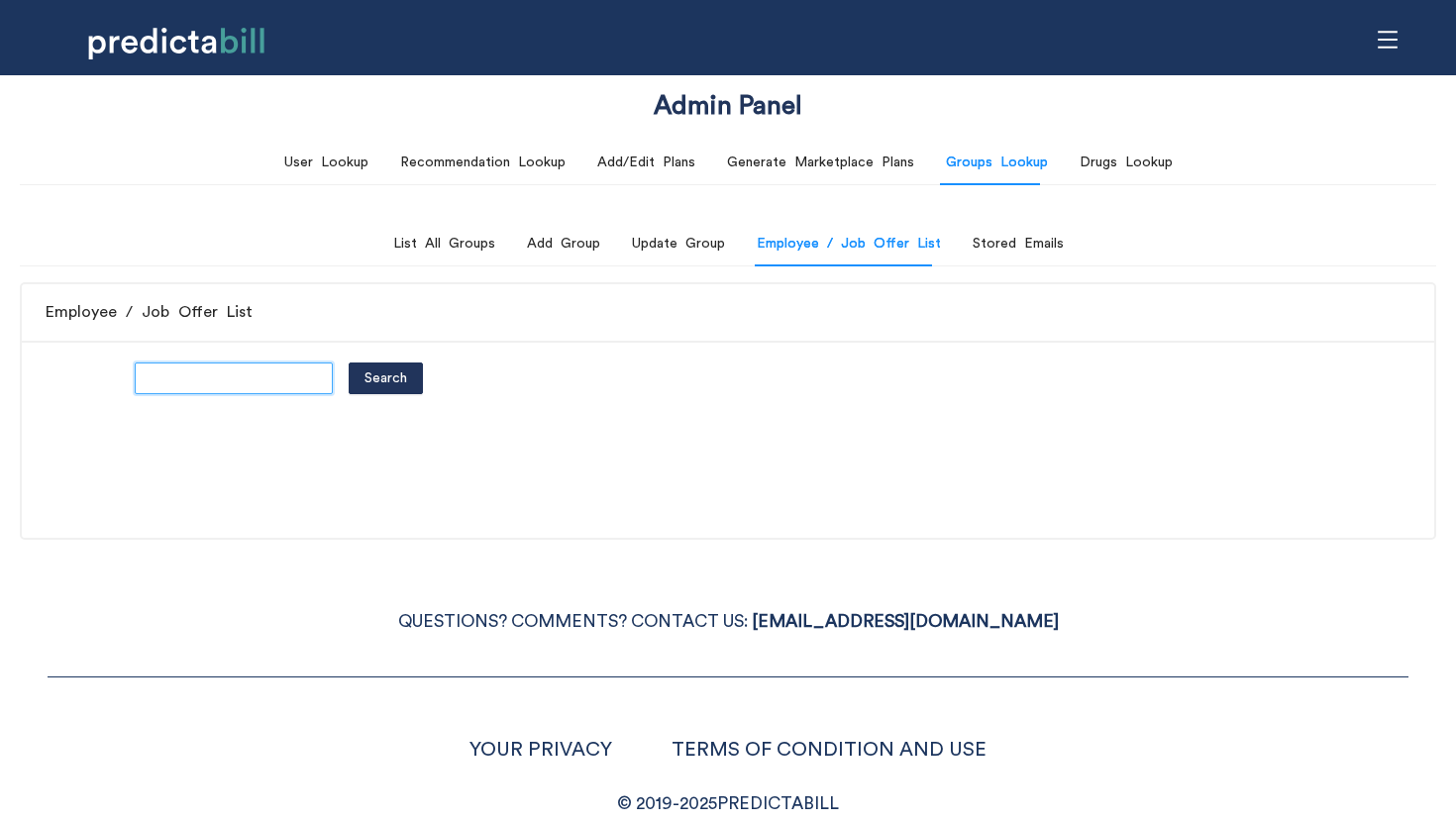 click at bounding box center (234, 378) 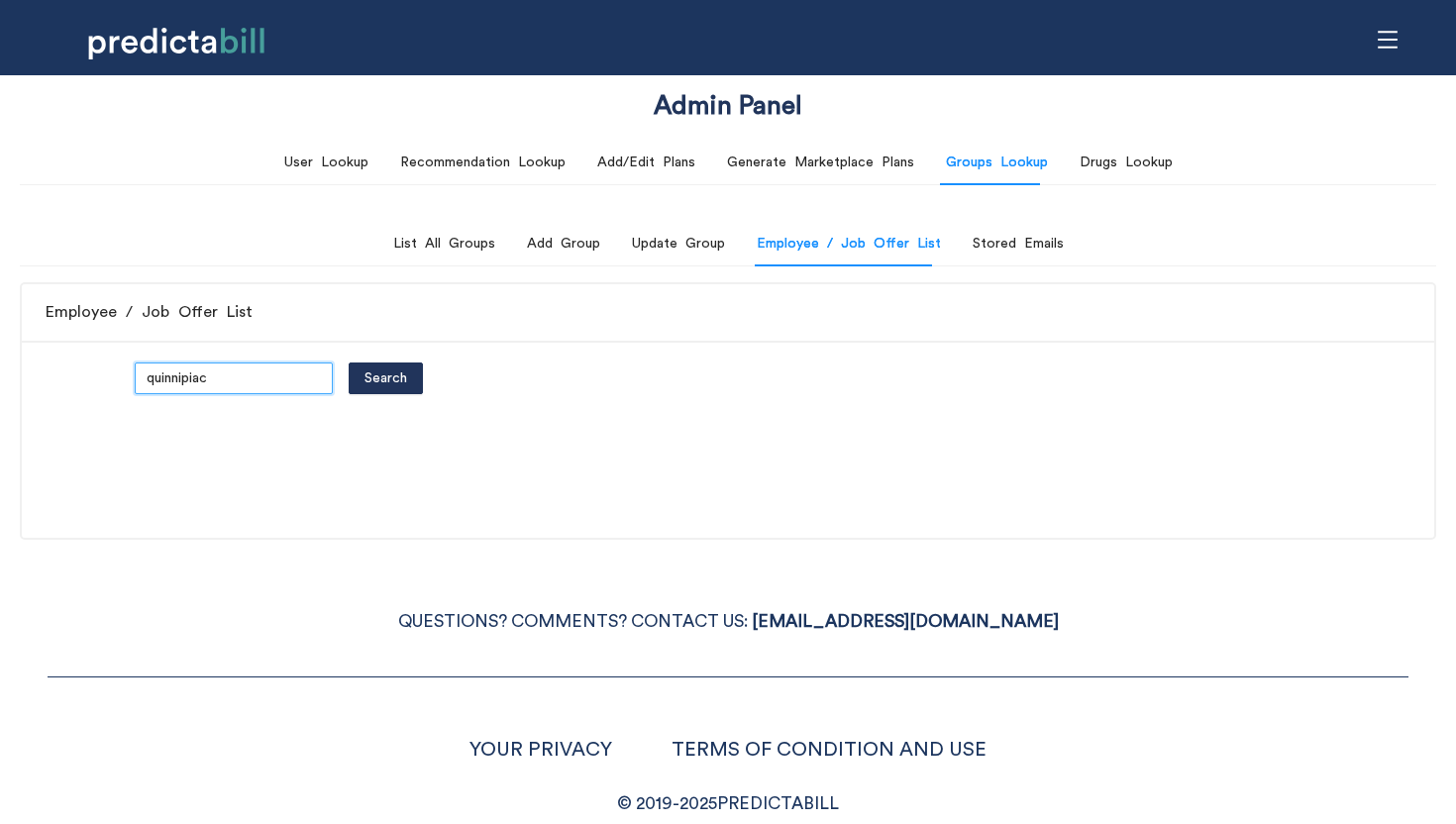 type on "quinnipiac" 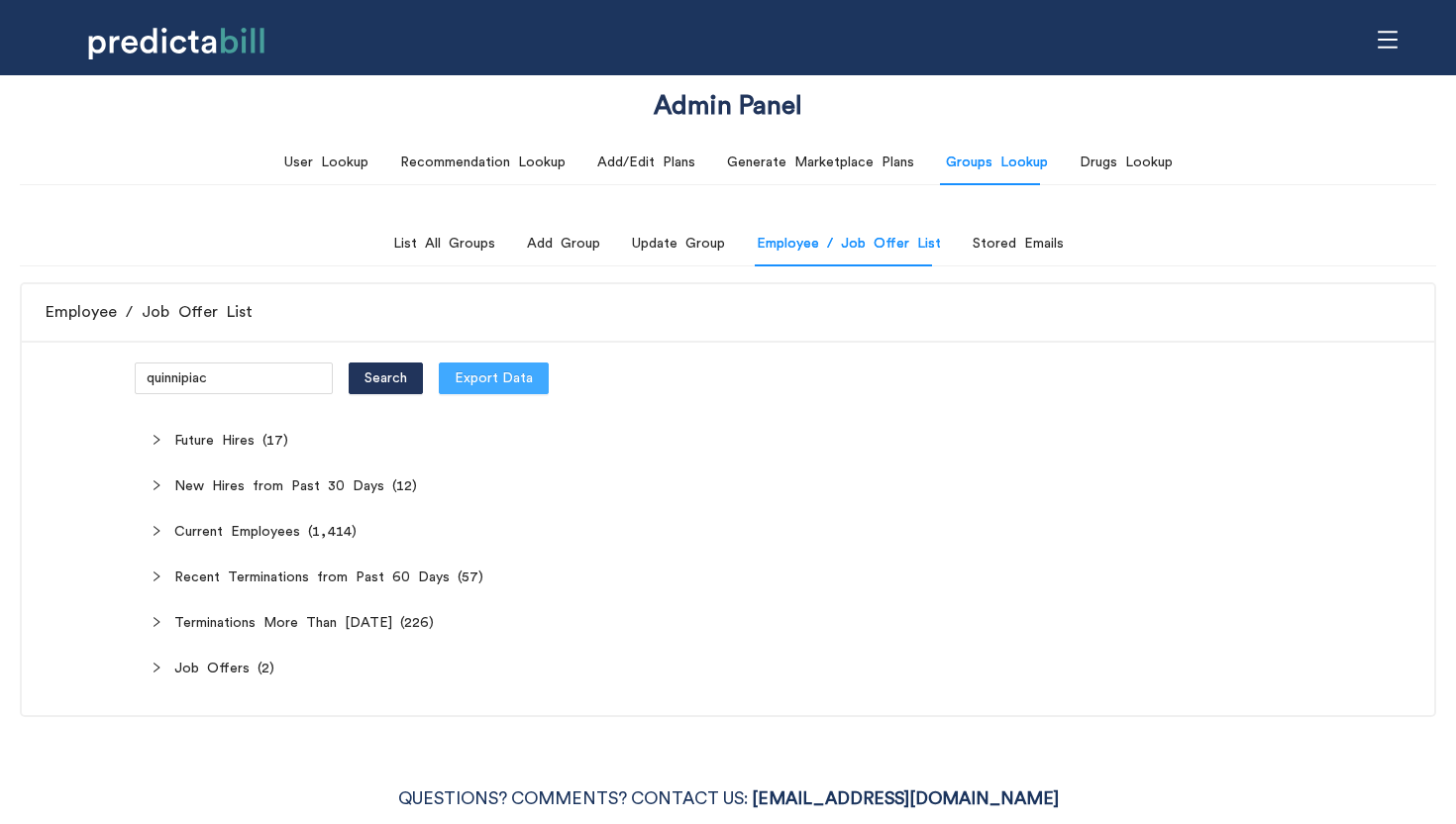 click on "Export Data" at bounding box center [493, 378] 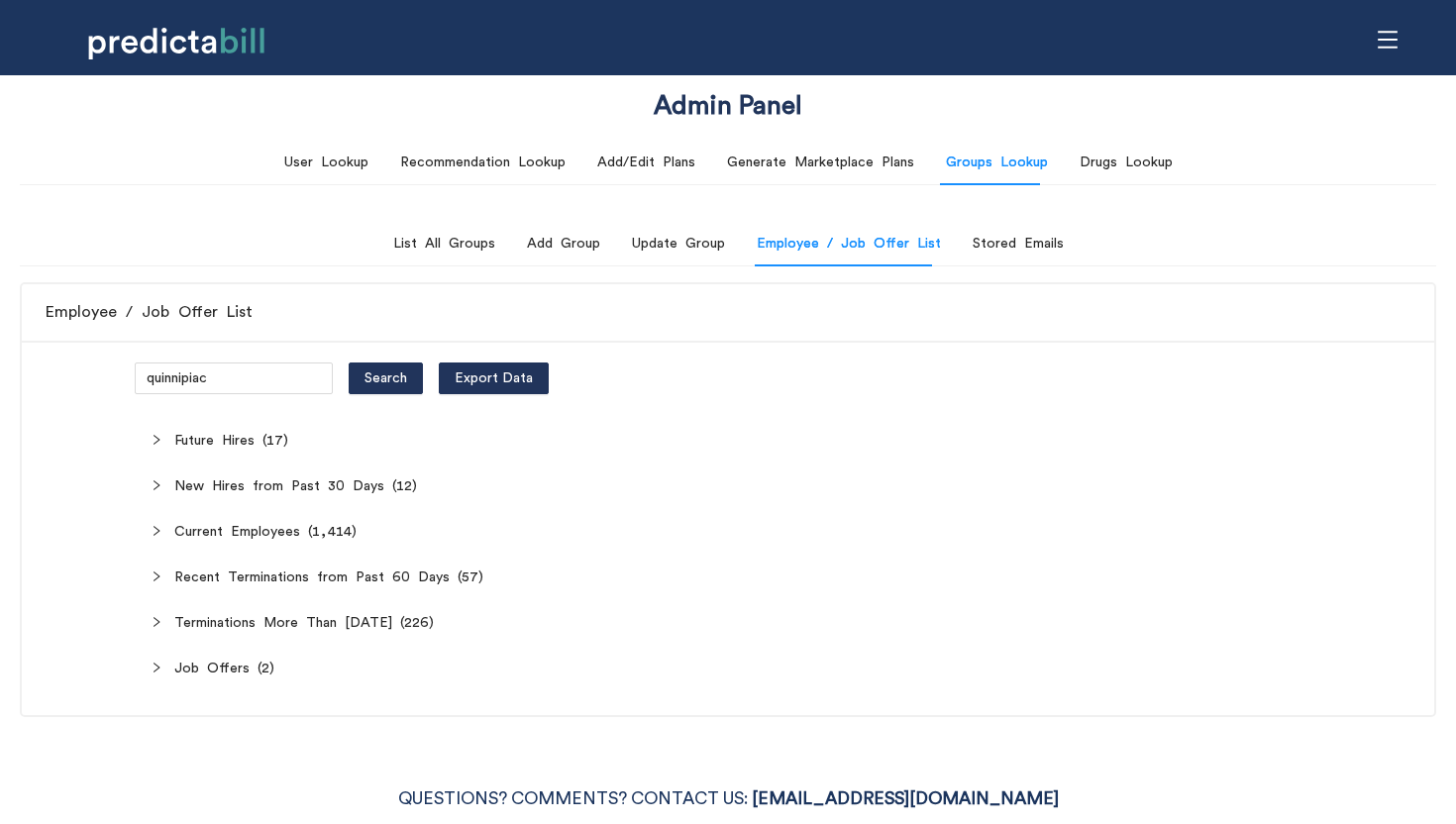 click on "quinnipiac Search Export Data" at bounding box center (728, 378) 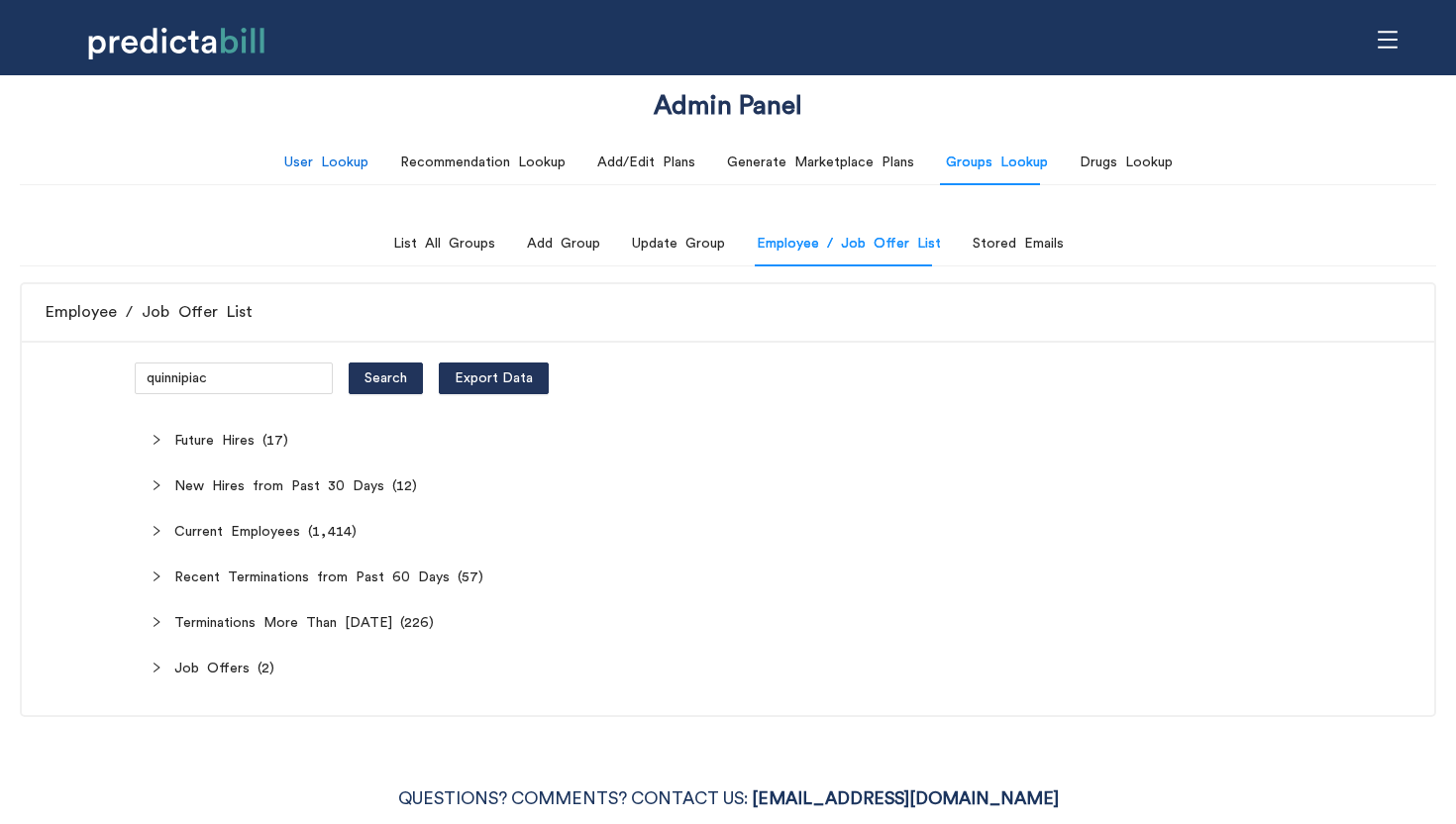 click on "User Lookup" at bounding box center [326, 162] 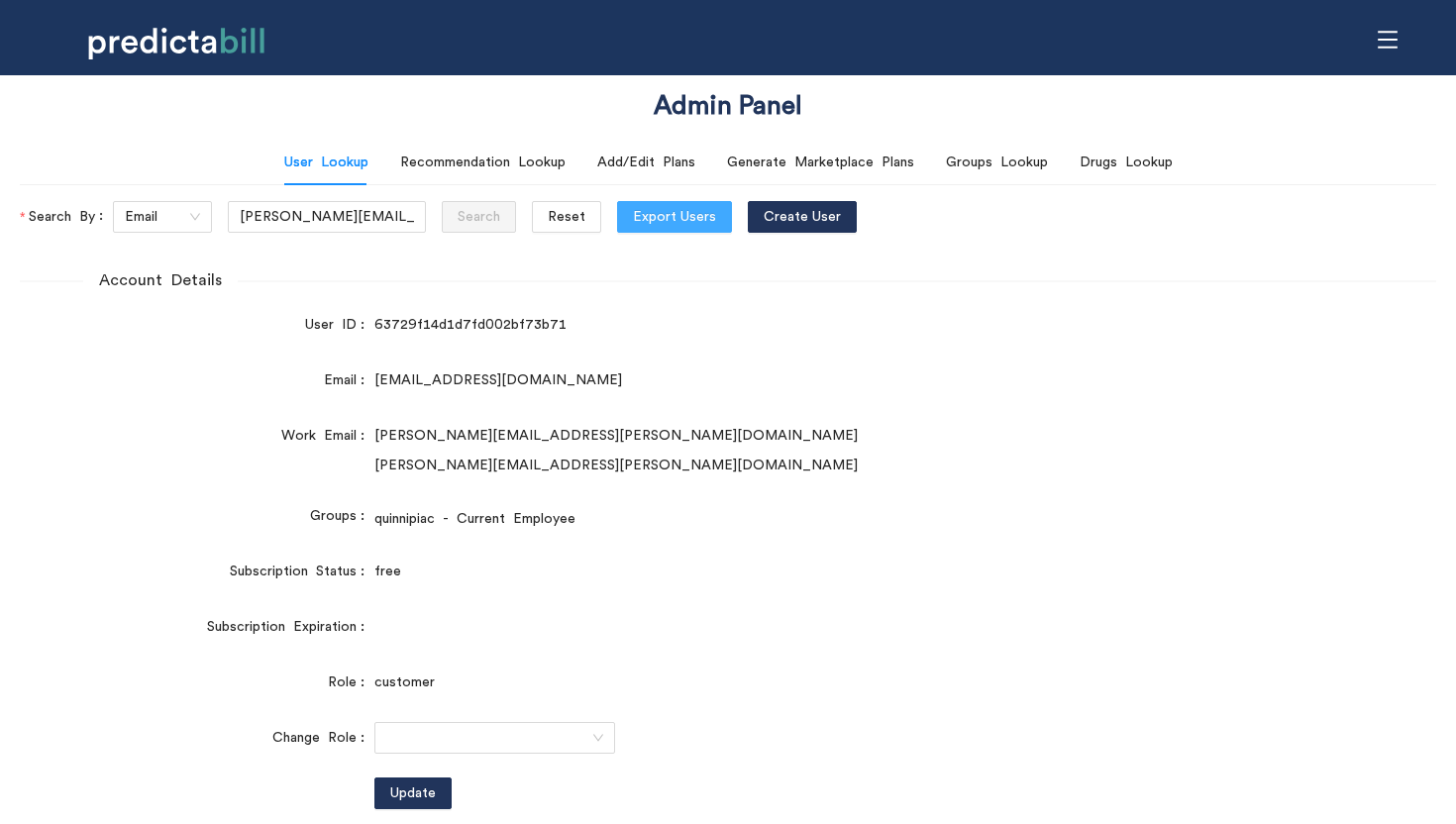 click on "Export Users" at bounding box center [675, 217] 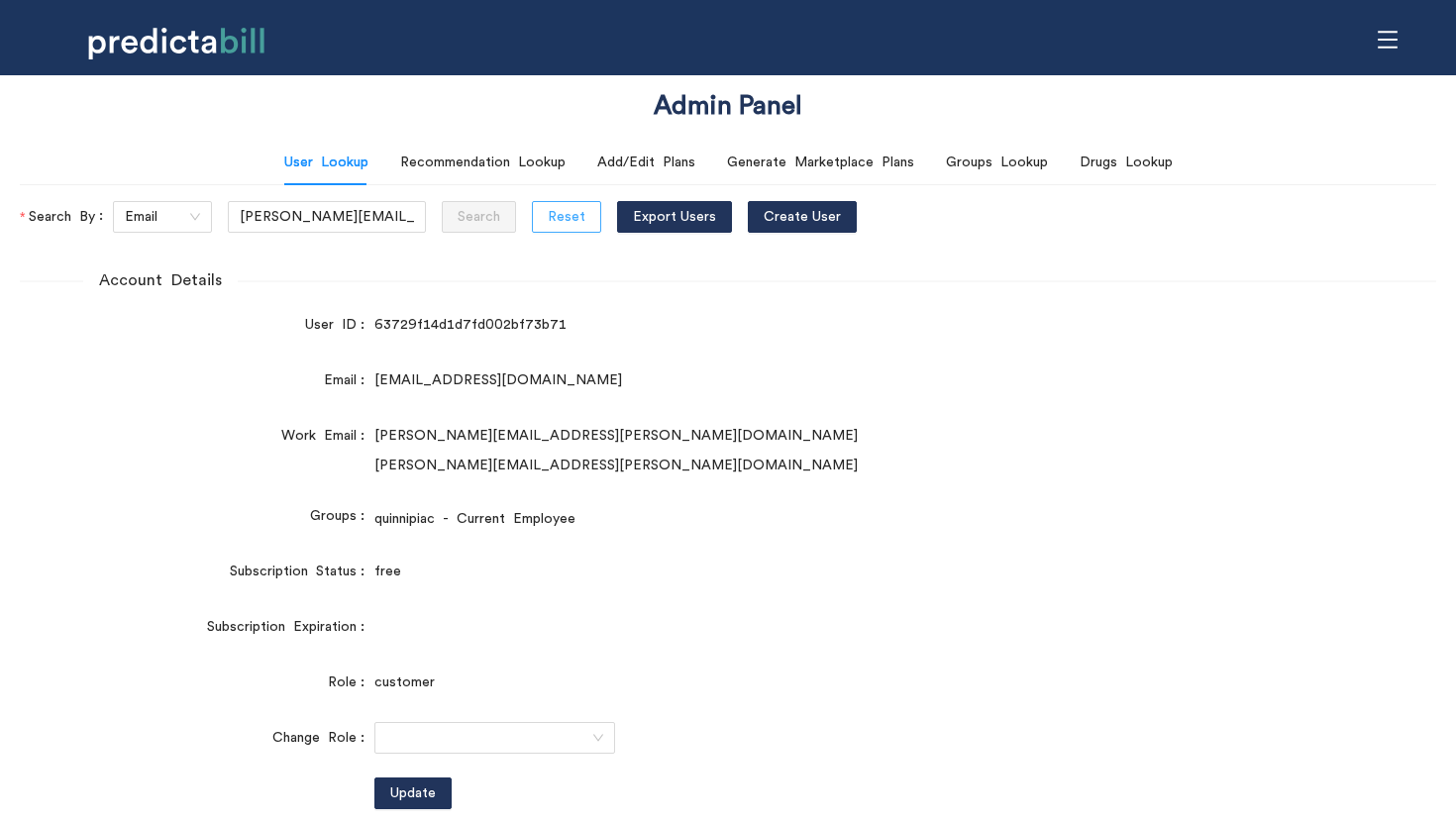 click on "Reset" at bounding box center [567, 217] 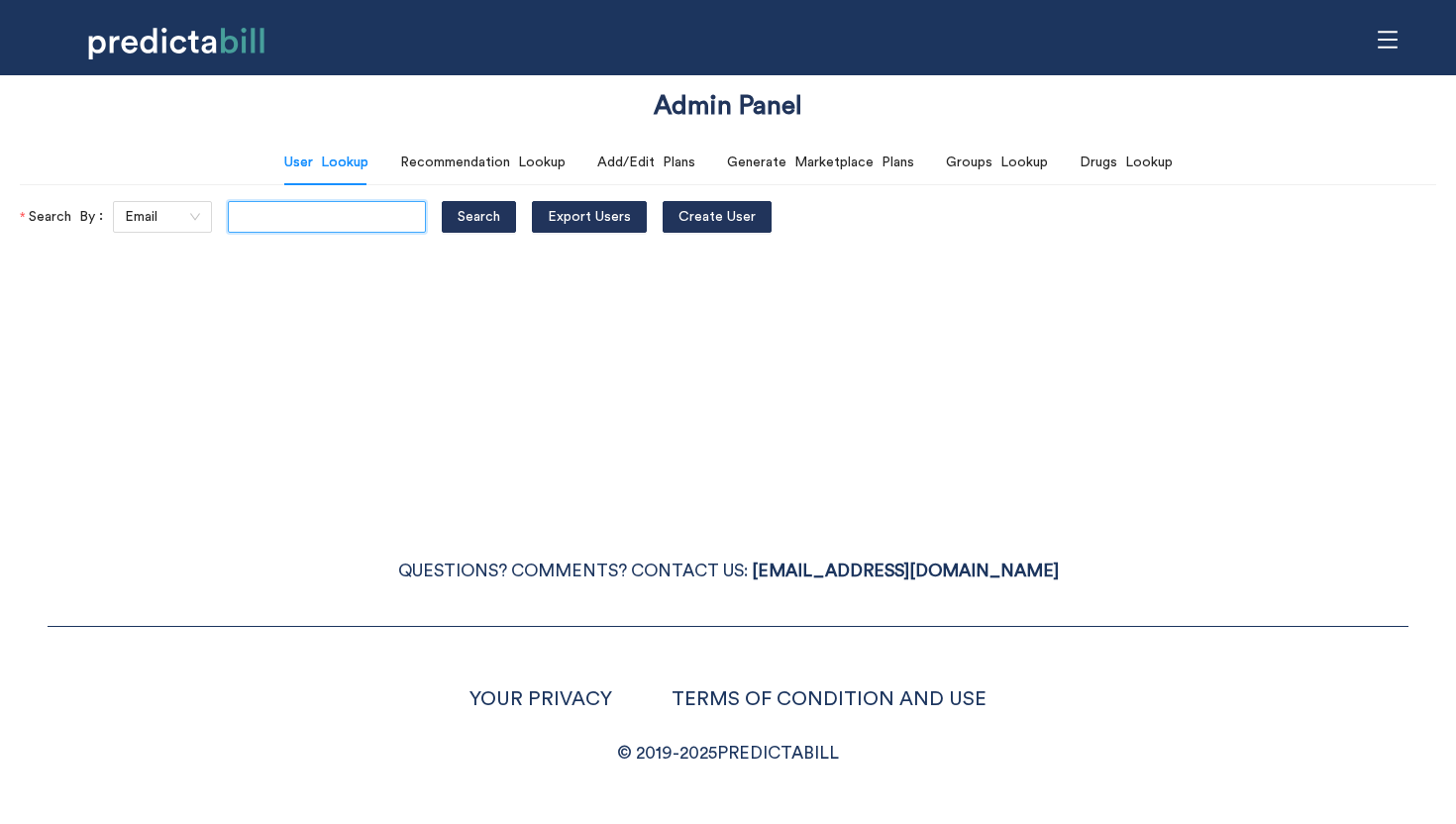 click at bounding box center (327, 217) 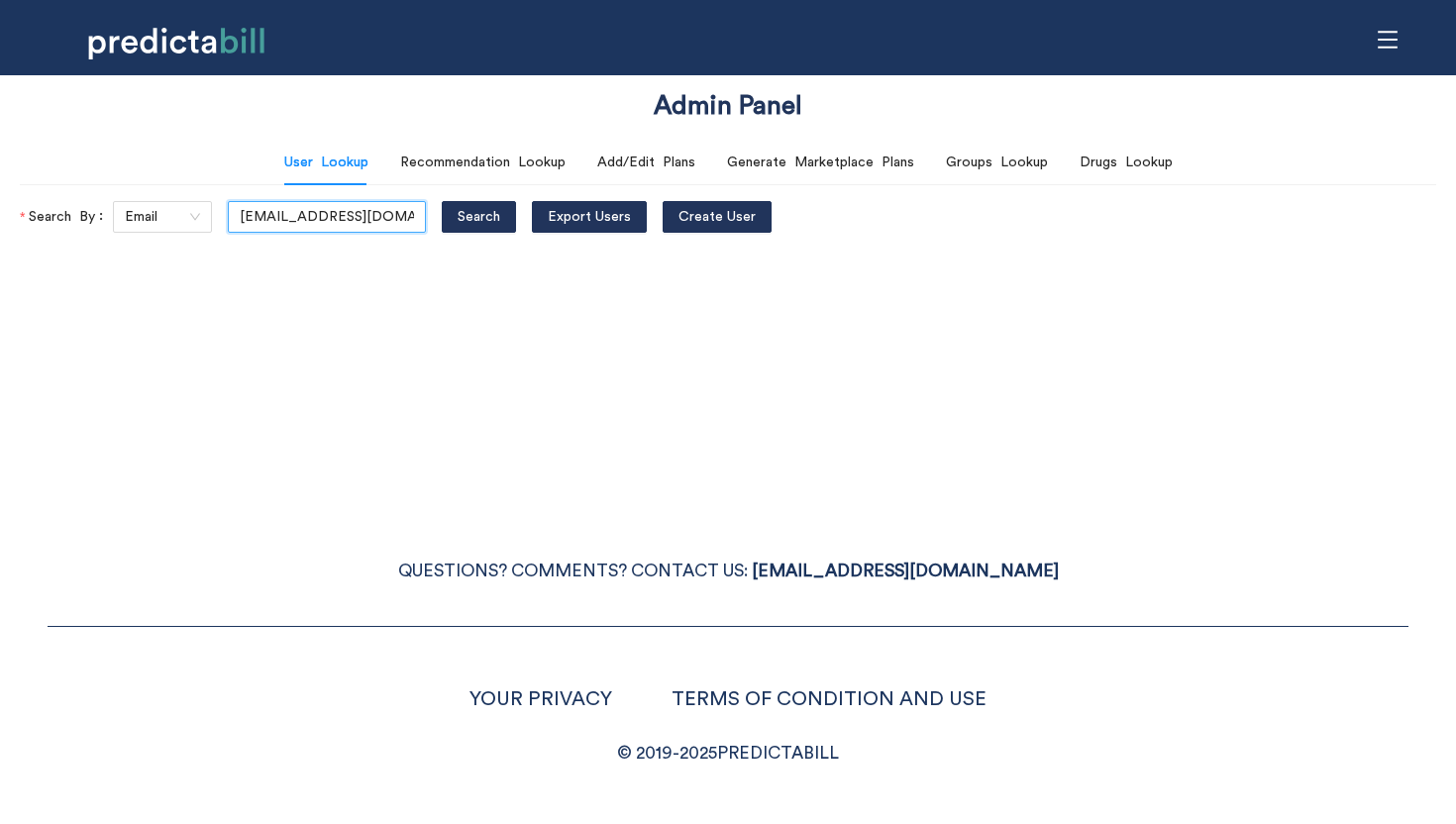 scroll, scrollTop: 0, scrollLeft: 8, axis: horizontal 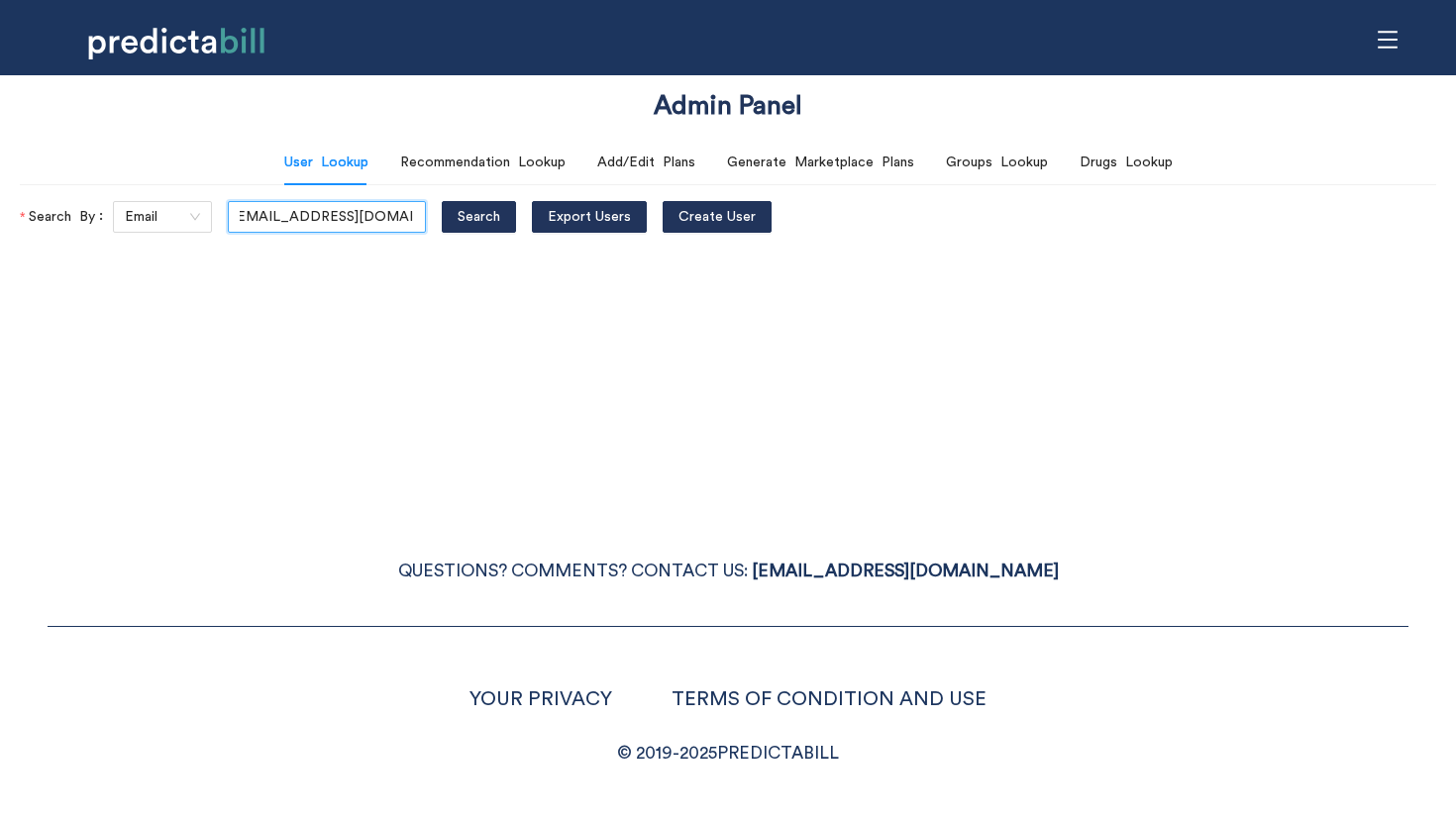 type on "[EMAIL_ADDRESS][DOMAIN_NAME]" 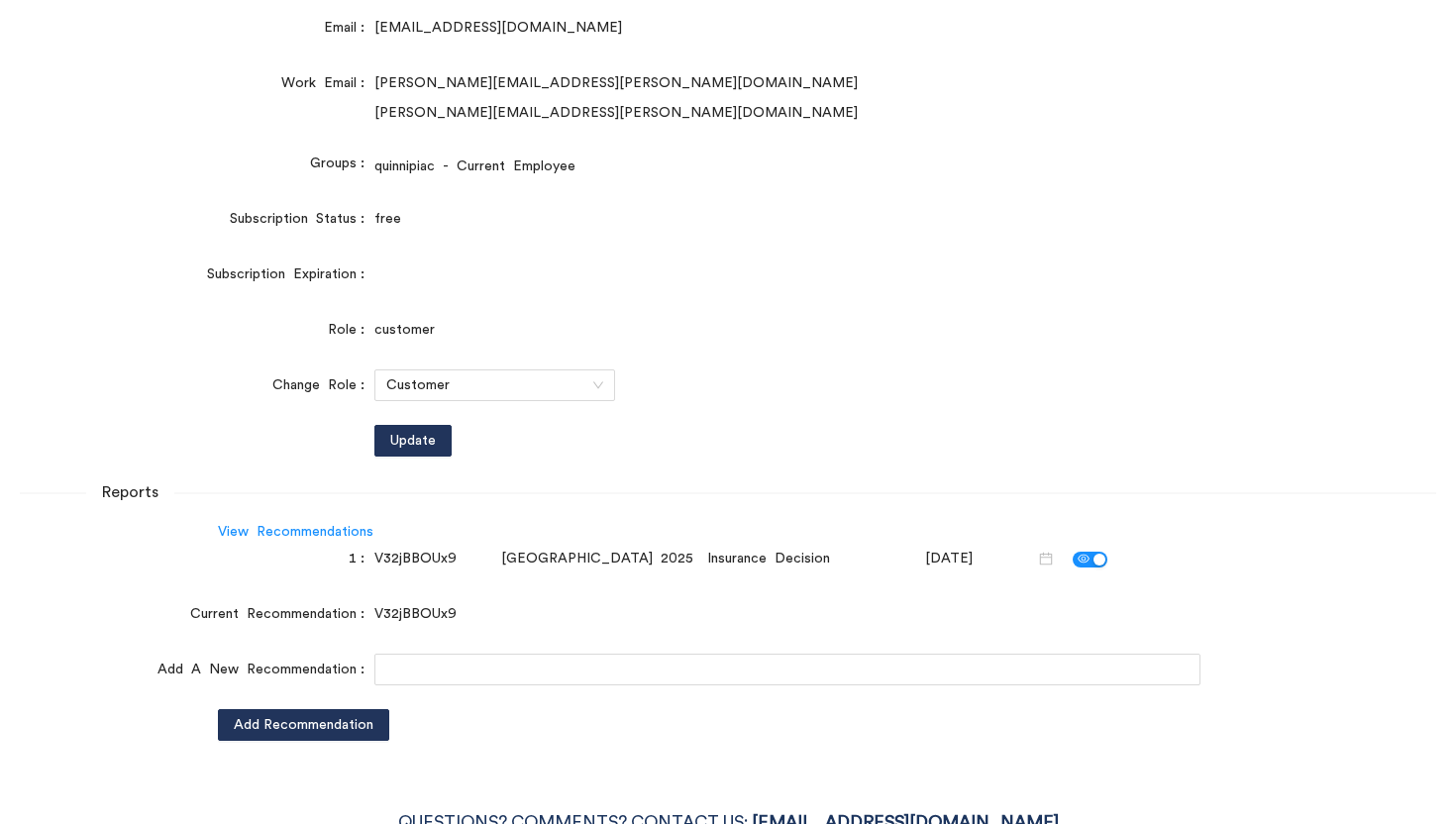 scroll, scrollTop: 352, scrollLeft: 0, axis: vertical 